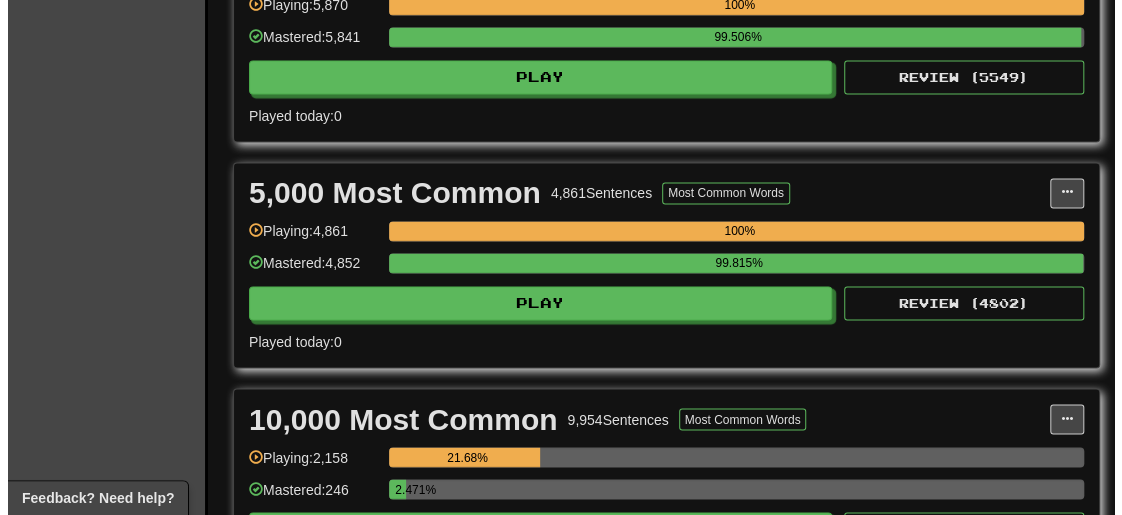 scroll, scrollTop: 1400, scrollLeft: 0, axis: vertical 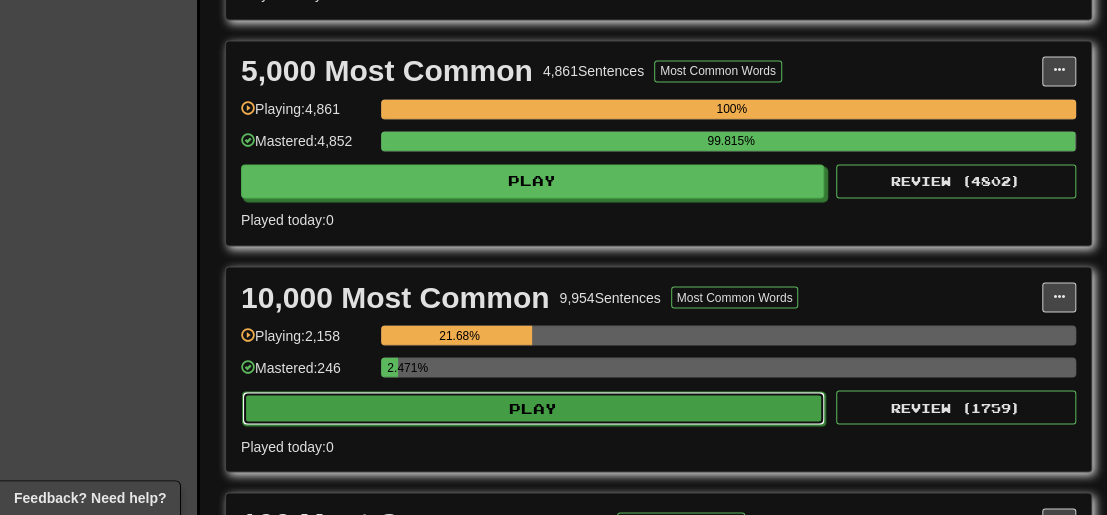 click on "Play" at bounding box center [533, 408] 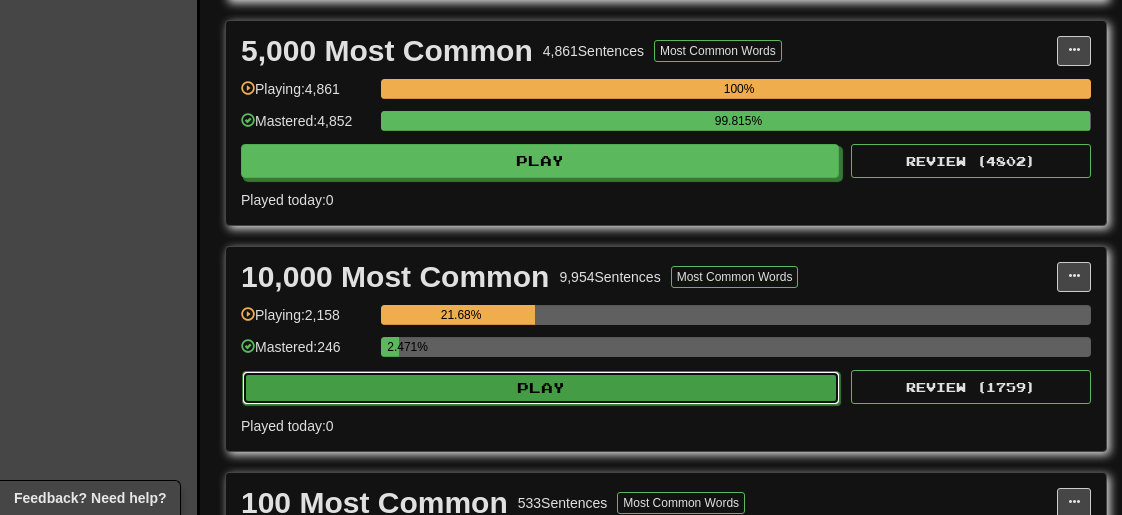 select on "**" 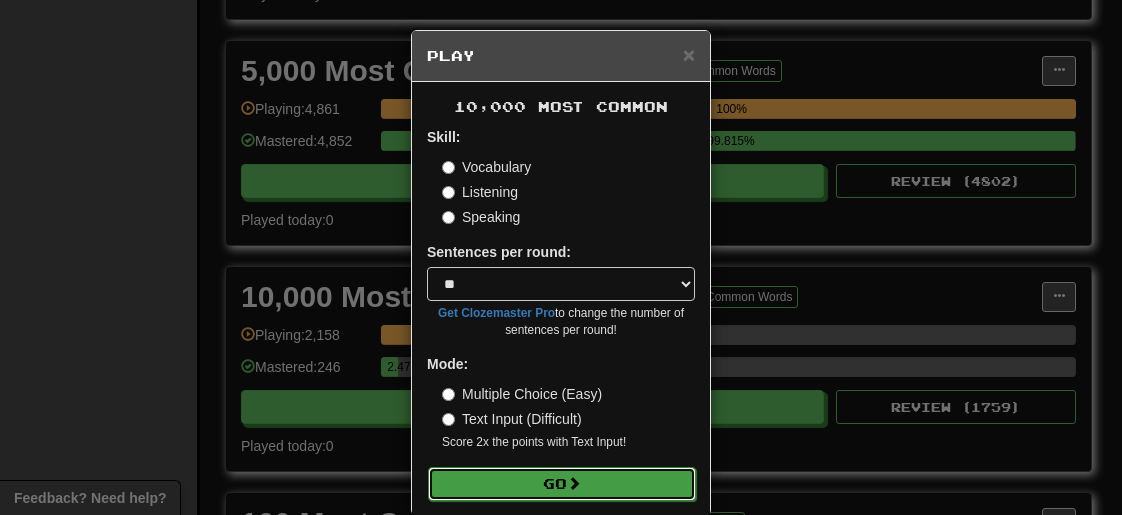 click on "Go" at bounding box center (562, 484) 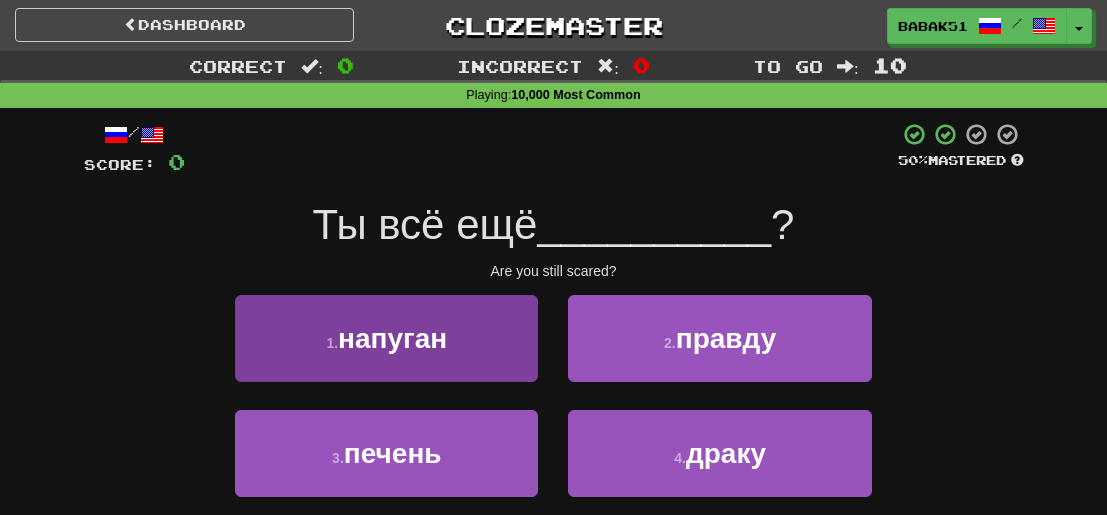 scroll, scrollTop: 0, scrollLeft: 0, axis: both 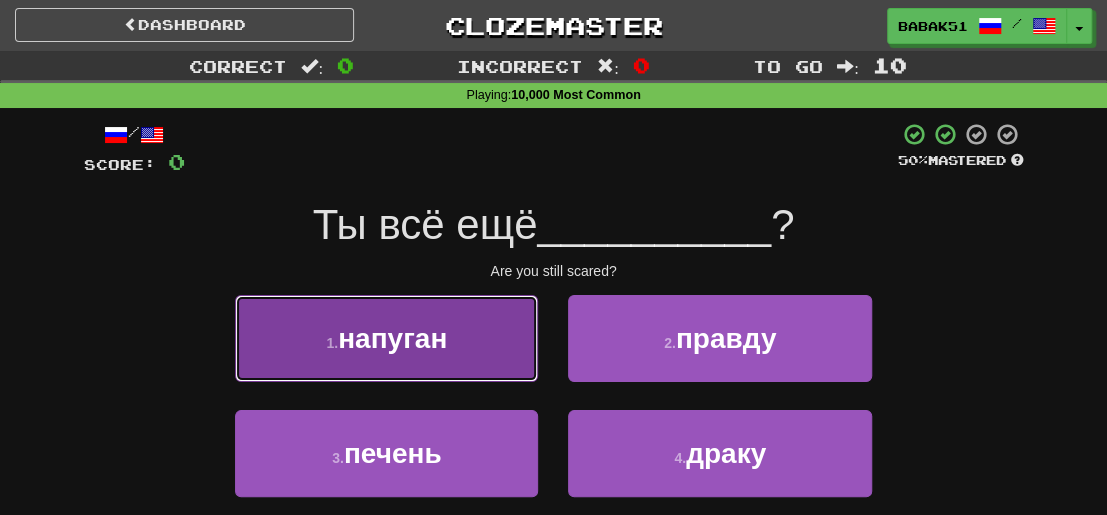 click on "1 .  напуган" at bounding box center [386, 338] 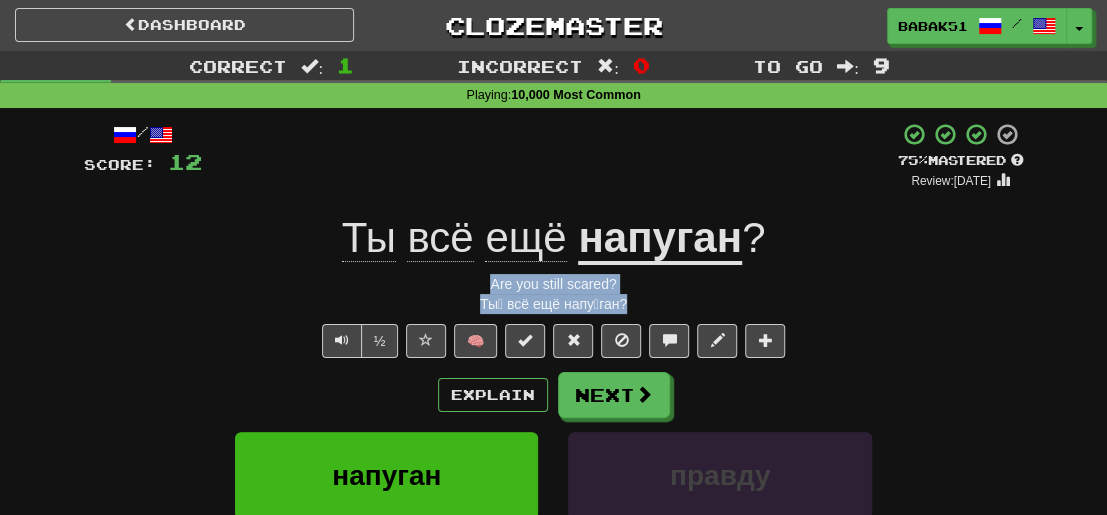 drag, startPoint x: 640, startPoint y: 310, endPoint x: 460, endPoint y: 292, distance: 180.89777 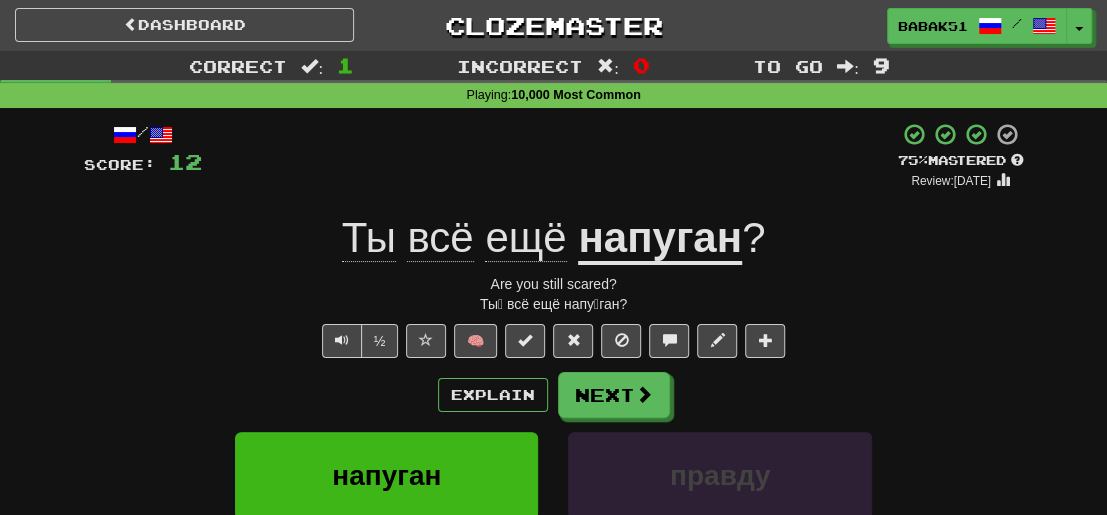 click on "Ты всё ещё напуган?" at bounding box center [554, 238] 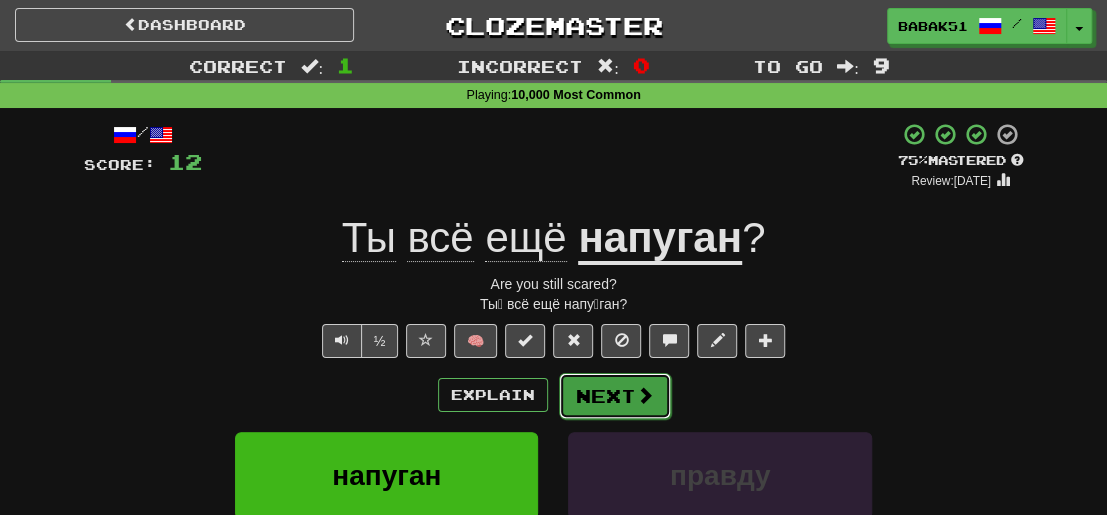 click on "Next" at bounding box center [615, 396] 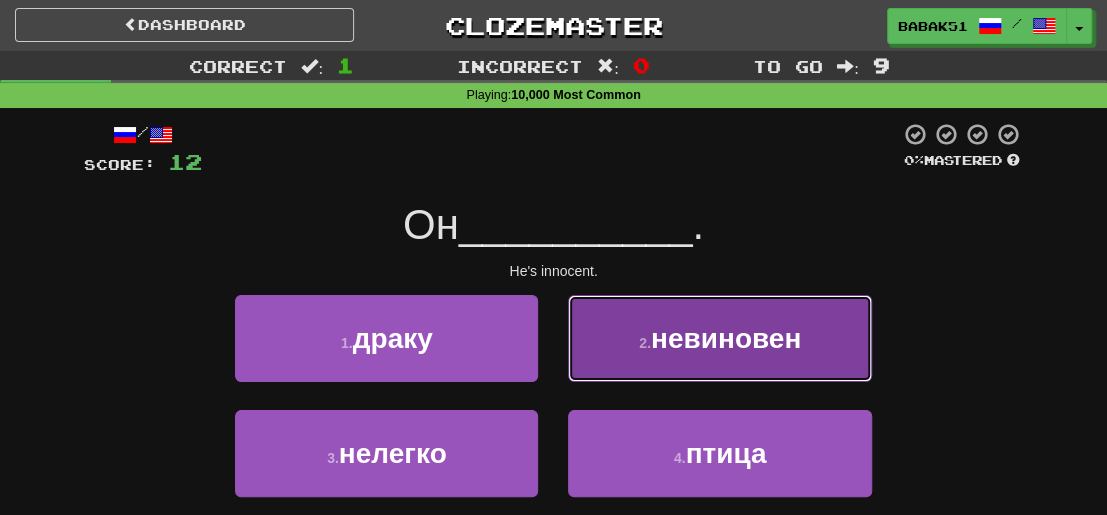 click on "невиновен" at bounding box center (726, 338) 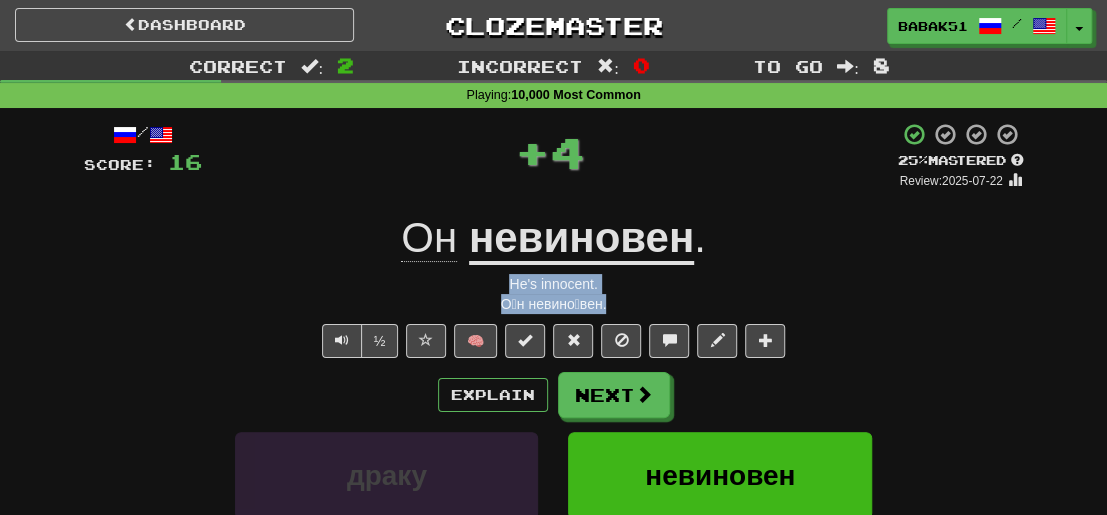 drag, startPoint x: 625, startPoint y: 300, endPoint x: 512, endPoint y: 275, distance: 115.73245 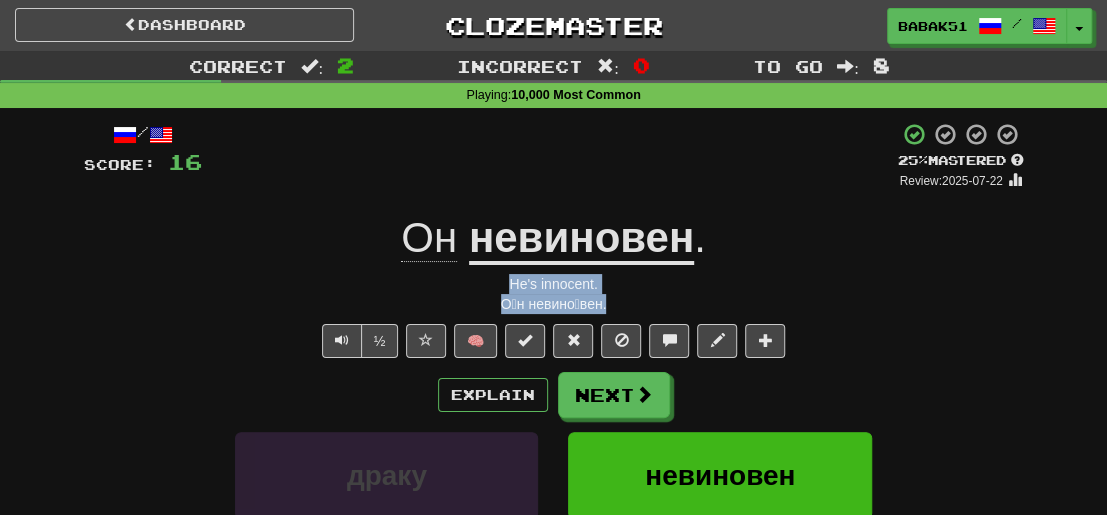 copy on "О́н невино́вен." 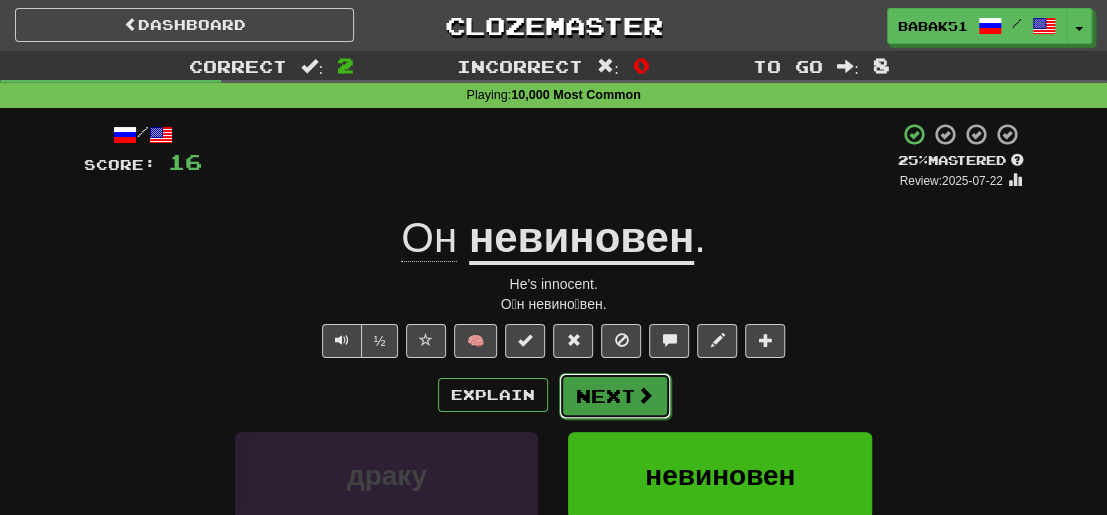 click at bounding box center [645, 395] 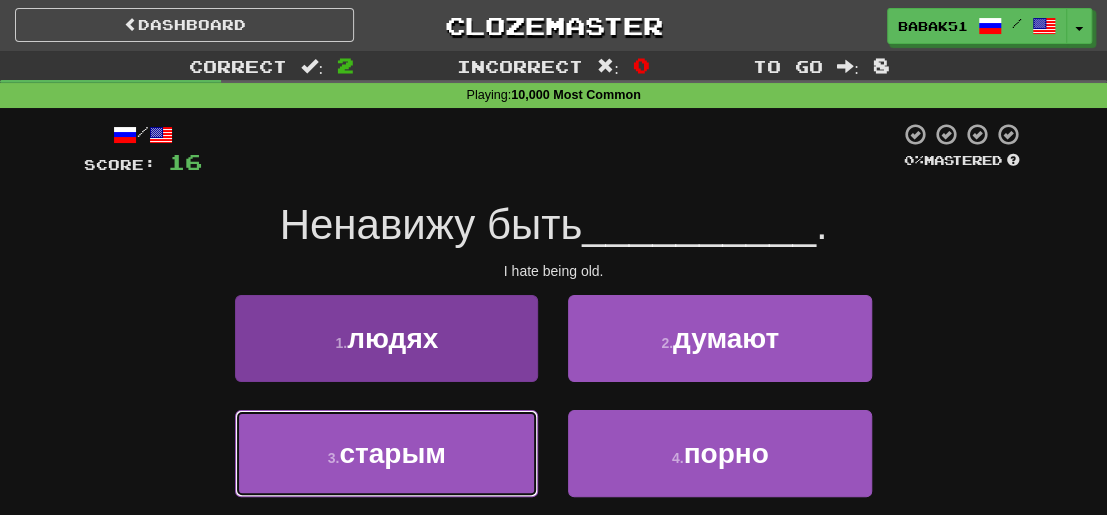 click on "старым" at bounding box center [392, 453] 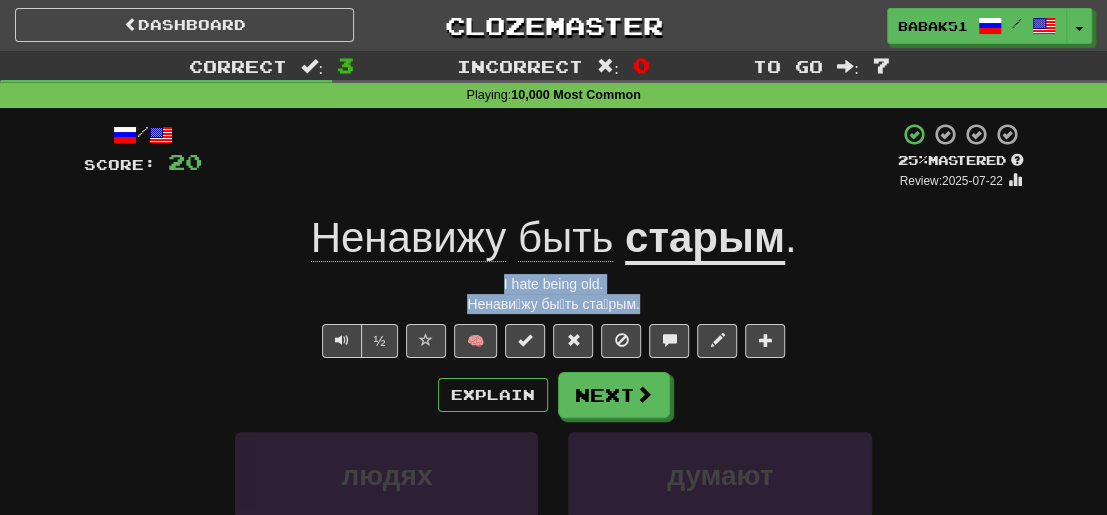 drag, startPoint x: 662, startPoint y: 303, endPoint x: 446, endPoint y: 290, distance: 216.39085 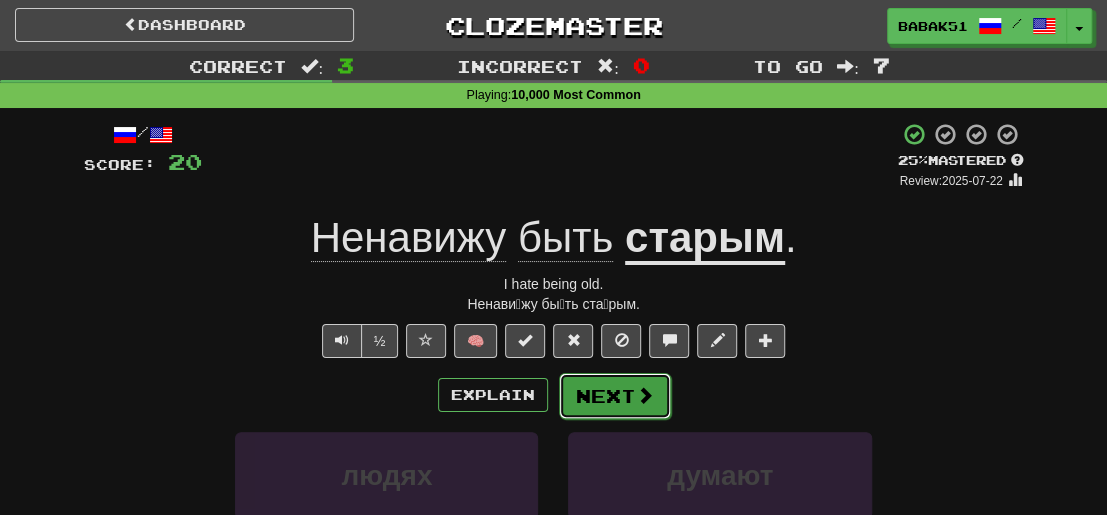 click on "Next" at bounding box center [615, 396] 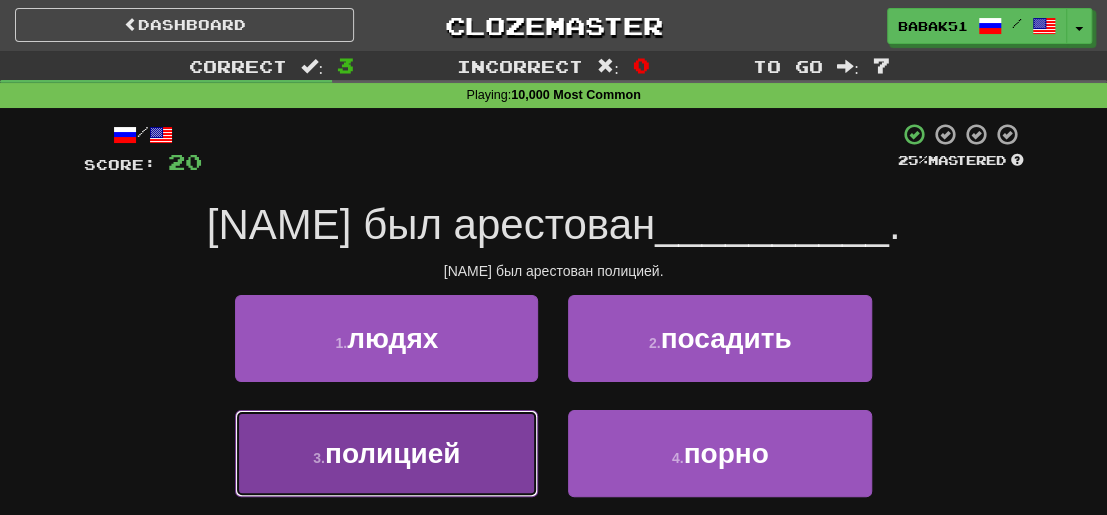 click on "полицией" at bounding box center [393, 453] 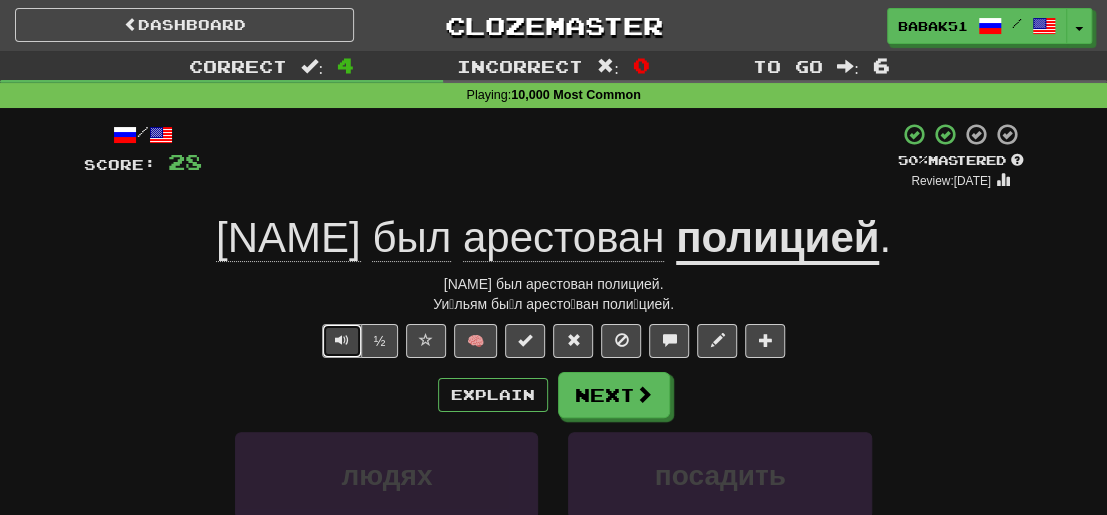 click at bounding box center [342, 340] 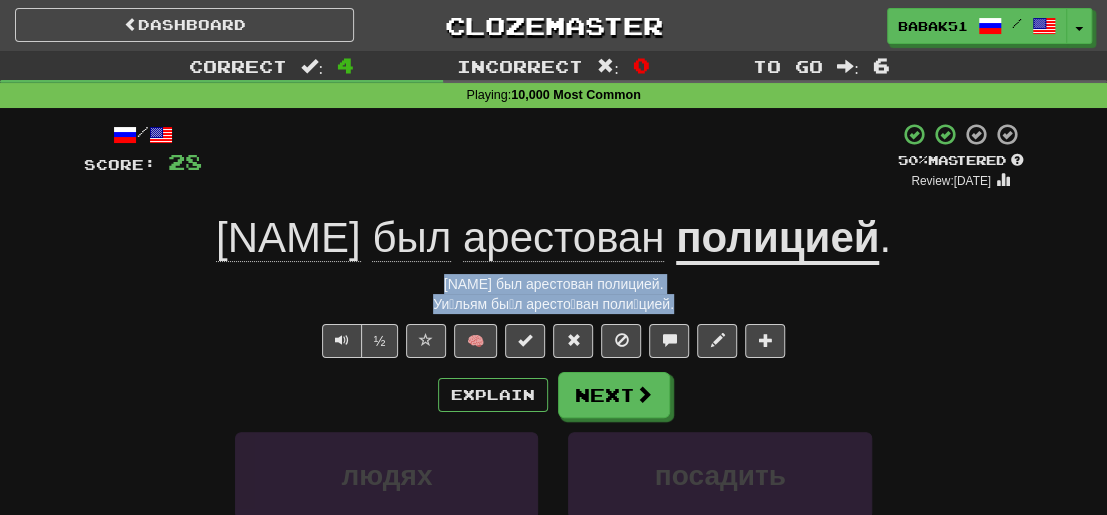drag, startPoint x: 684, startPoint y: 305, endPoint x: 419, endPoint y: 284, distance: 265.83078 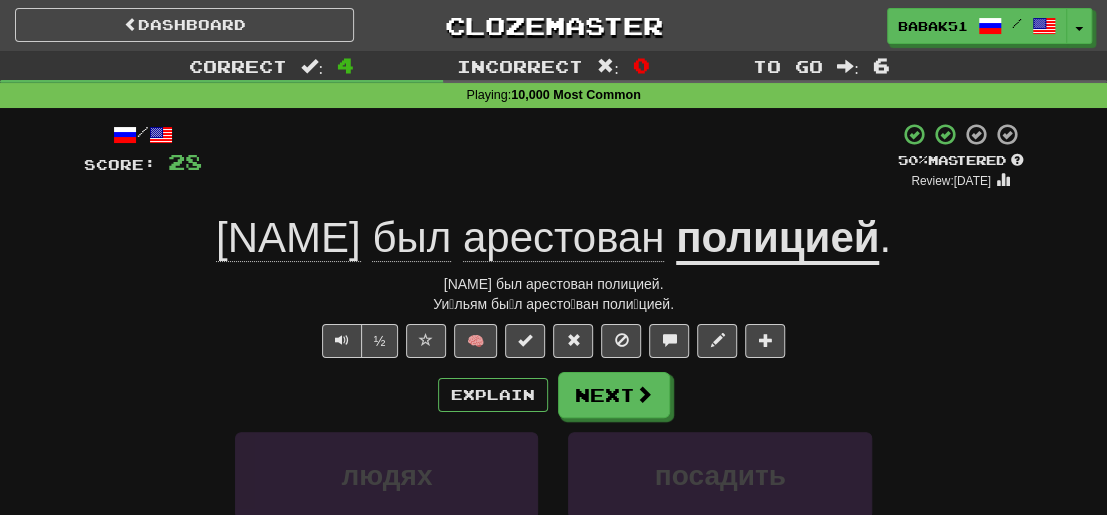 click on "½ 🧠" at bounding box center [554, 341] 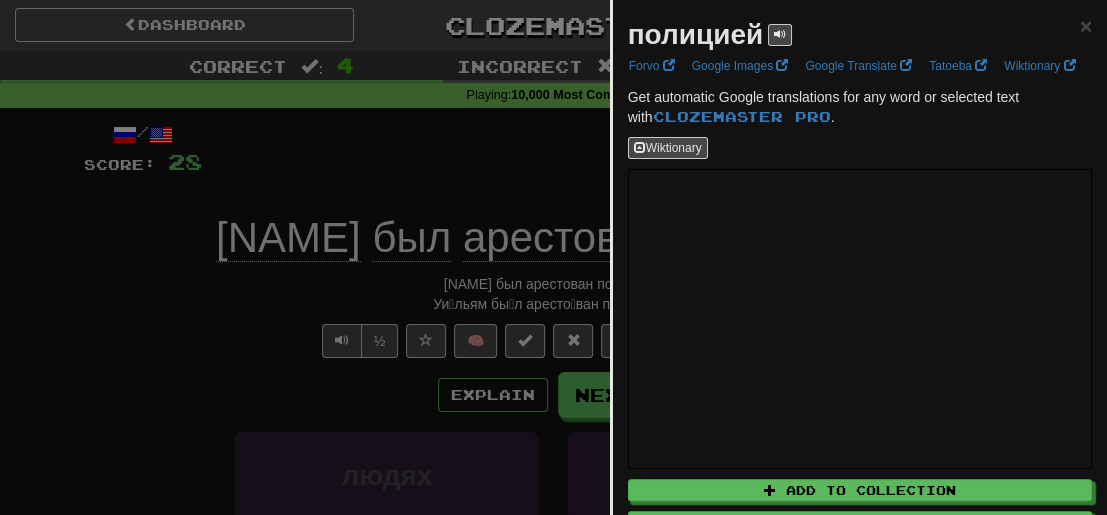 click at bounding box center [553, 257] 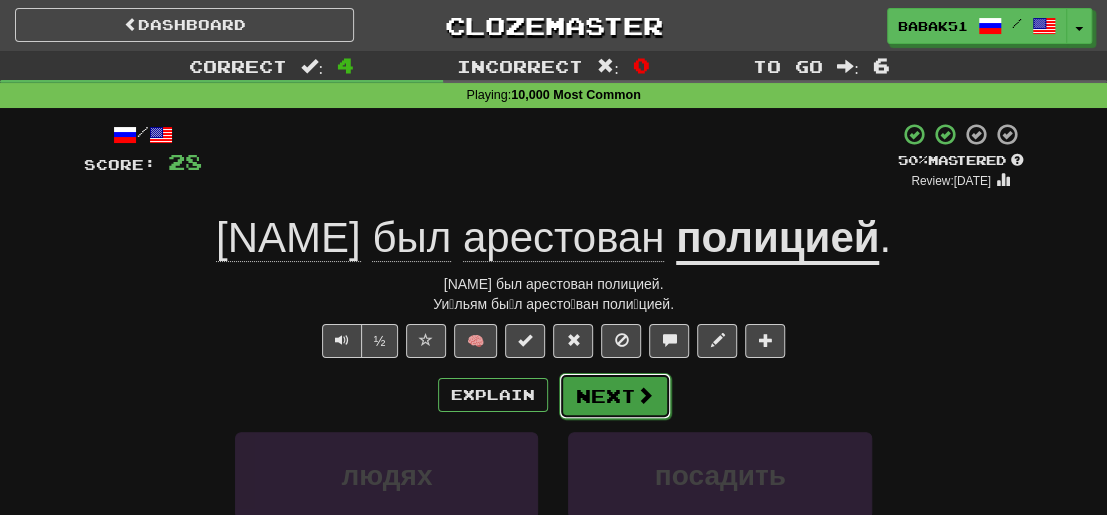 click on "Next" at bounding box center (615, 396) 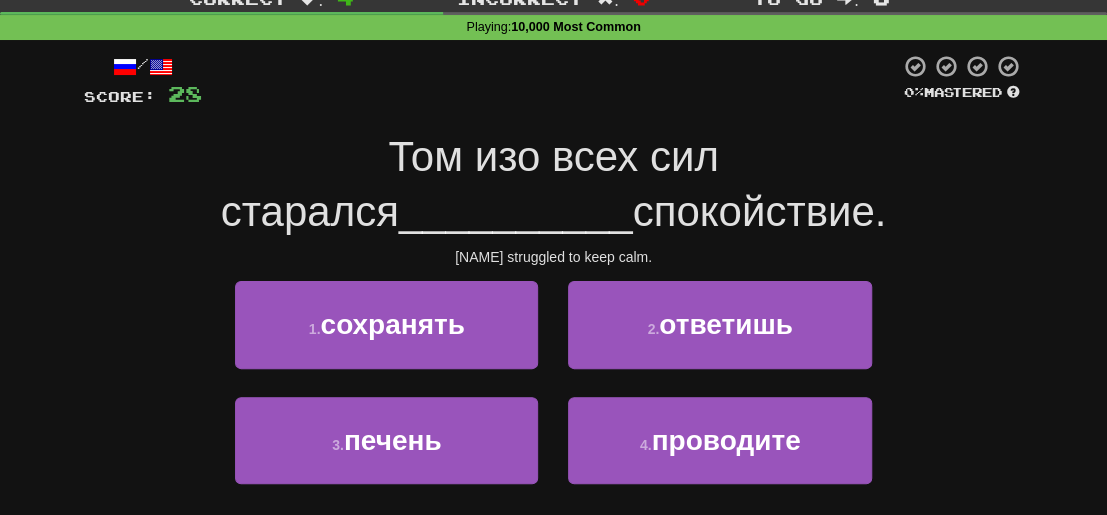 scroll, scrollTop: 100, scrollLeft: 0, axis: vertical 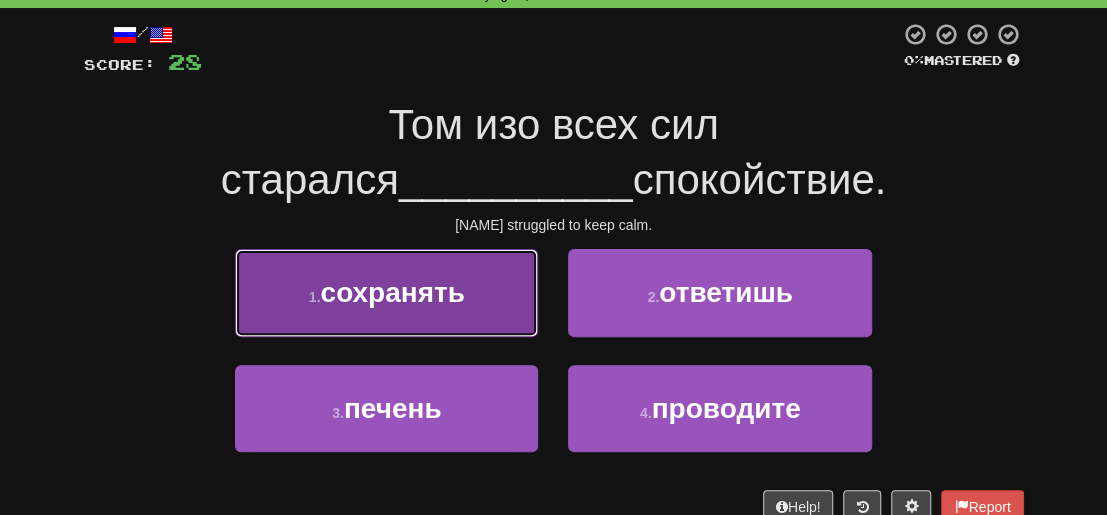 click on "сохранять" at bounding box center [392, 292] 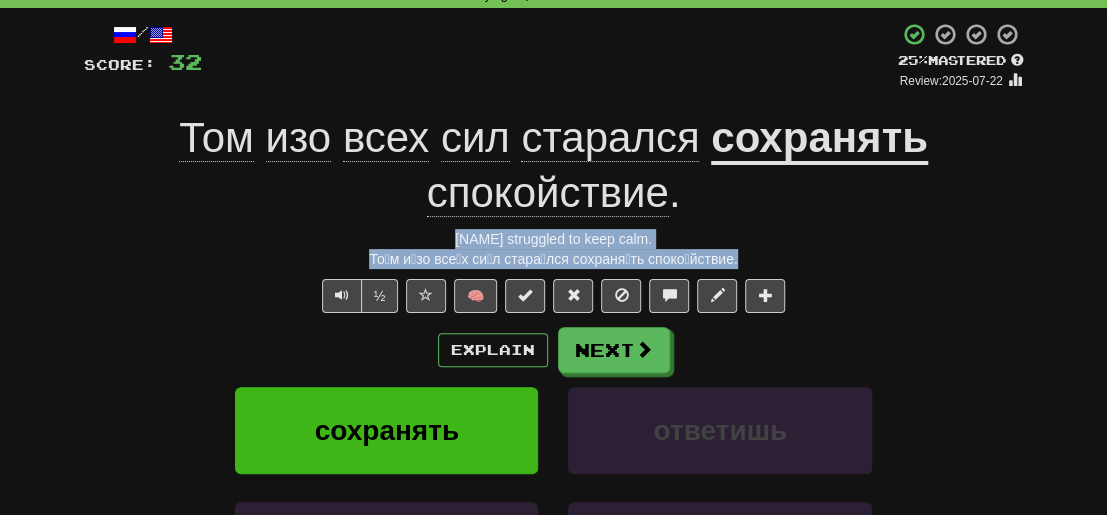 drag, startPoint x: 737, startPoint y: 259, endPoint x: 392, endPoint y: 241, distance: 345.46924 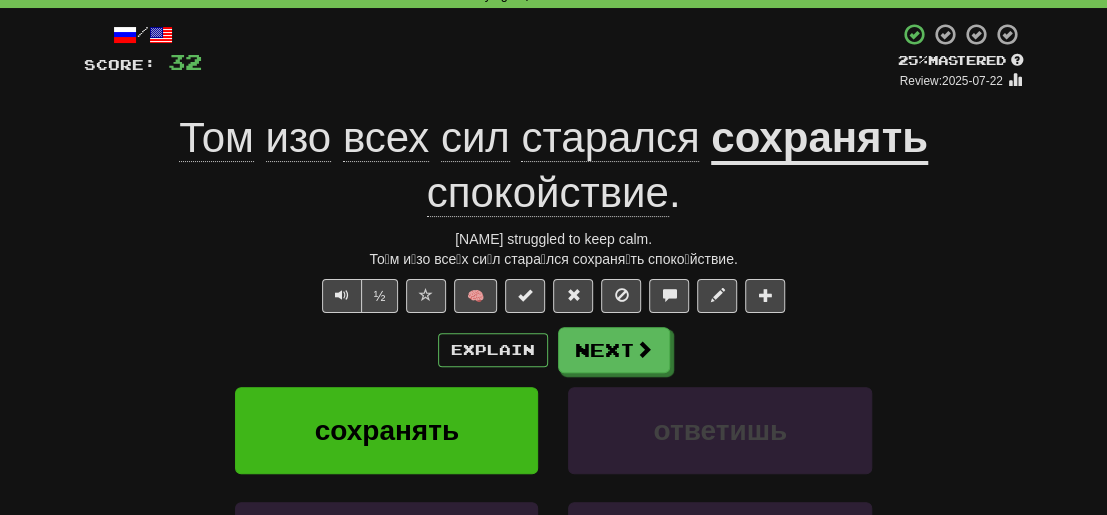 click on "½ 🧠" at bounding box center (554, 296) 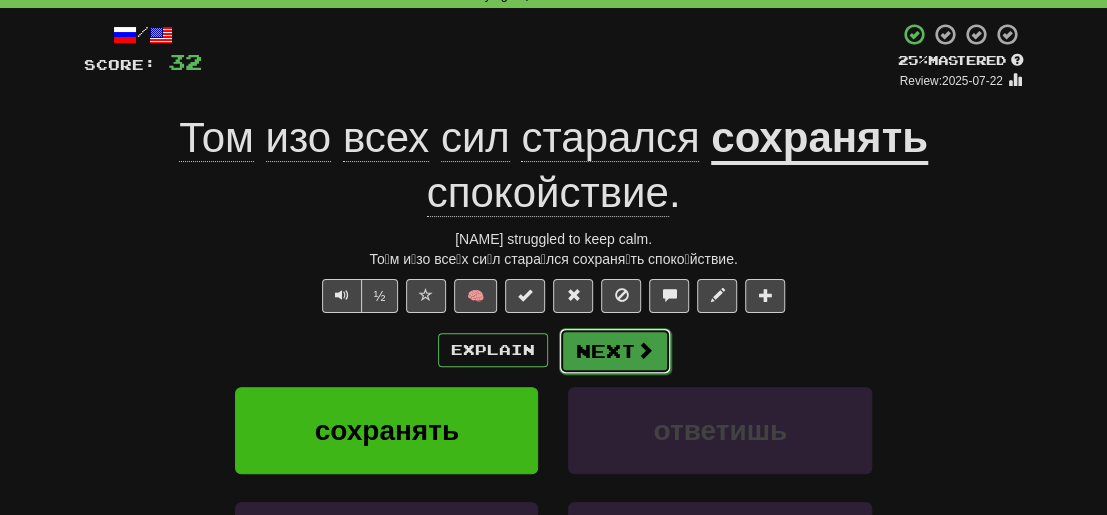 click on "Next" at bounding box center (615, 351) 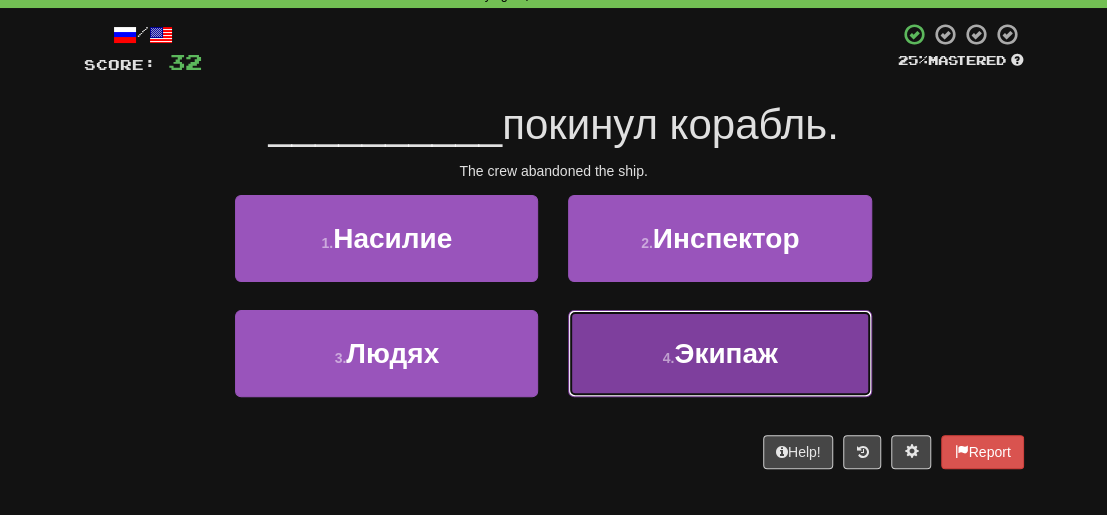 click on "Экипаж" at bounding box center [725, 353] 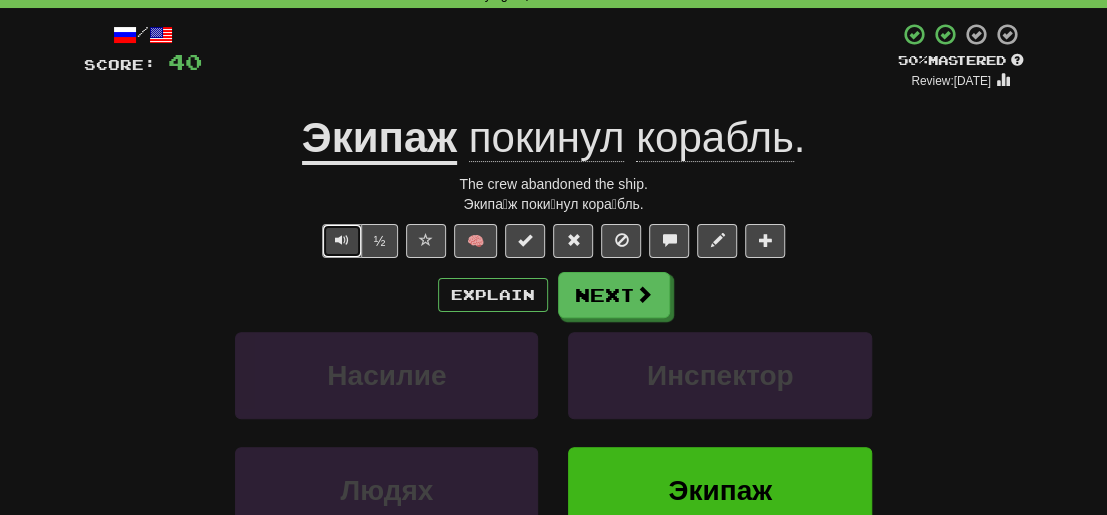 click at bounding box center [342, 240] 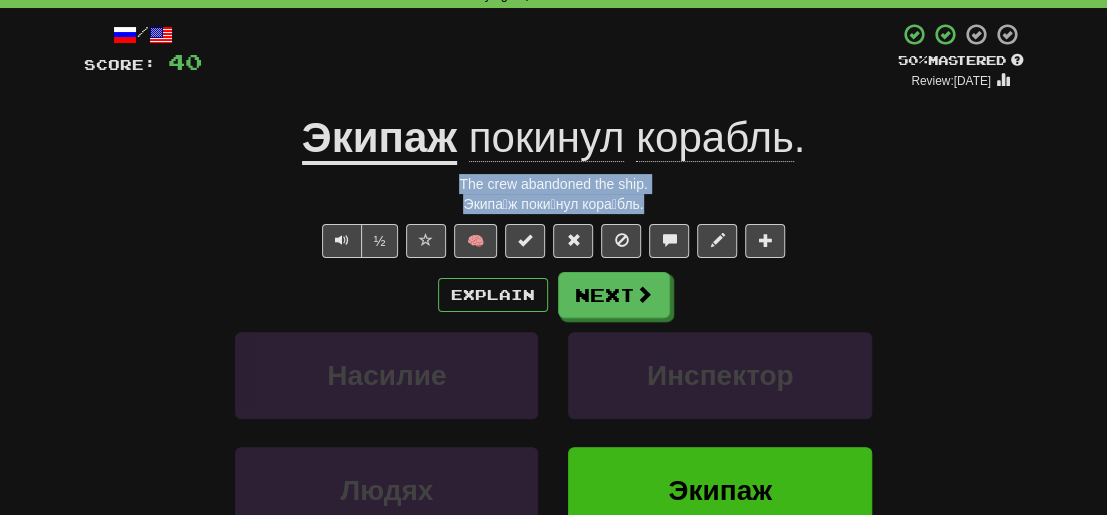 drag, startPoint x: 660, startPoint y: 212, endPoint x: 441, endPoint y: 187, distance: 220.42232 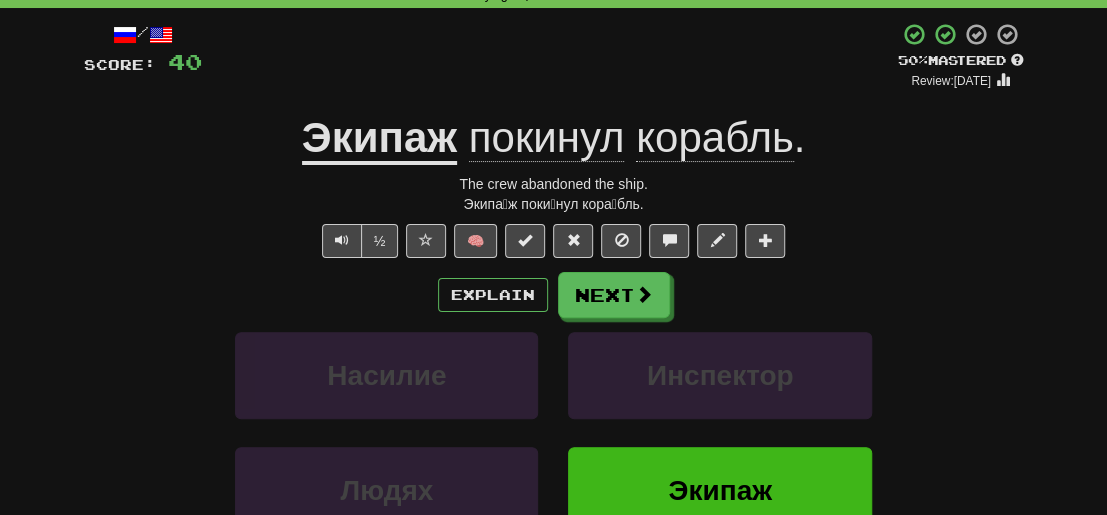 click on "Explain Next Насилие Инспектор Людях Экипаж Learn more: Насилие Инспектор Людях Экипаж" at bounding box center [554, 432] 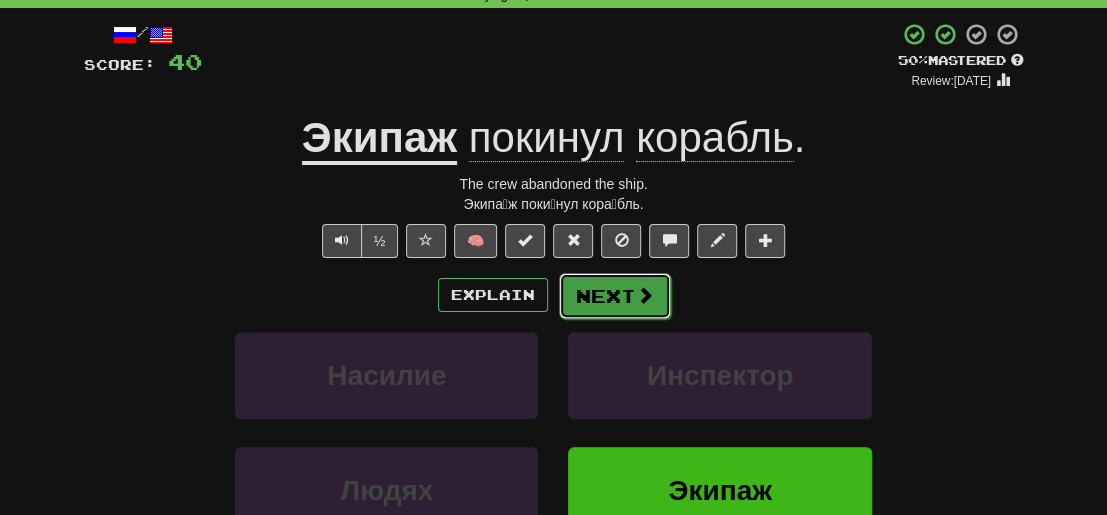 click on "Next" at bounding box center (615, 296) 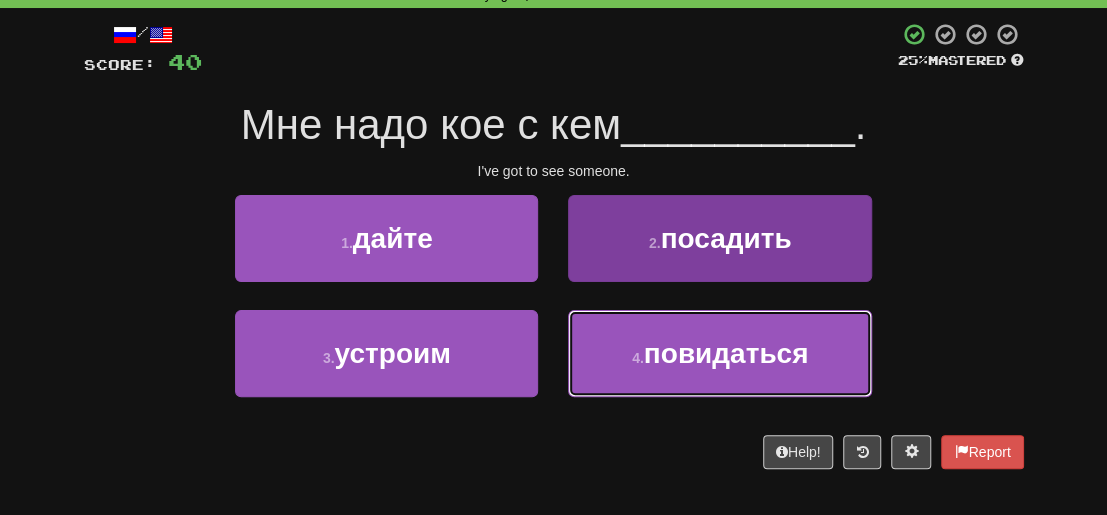 click on "4 .  повидаться" at bounding box center [719, 353] 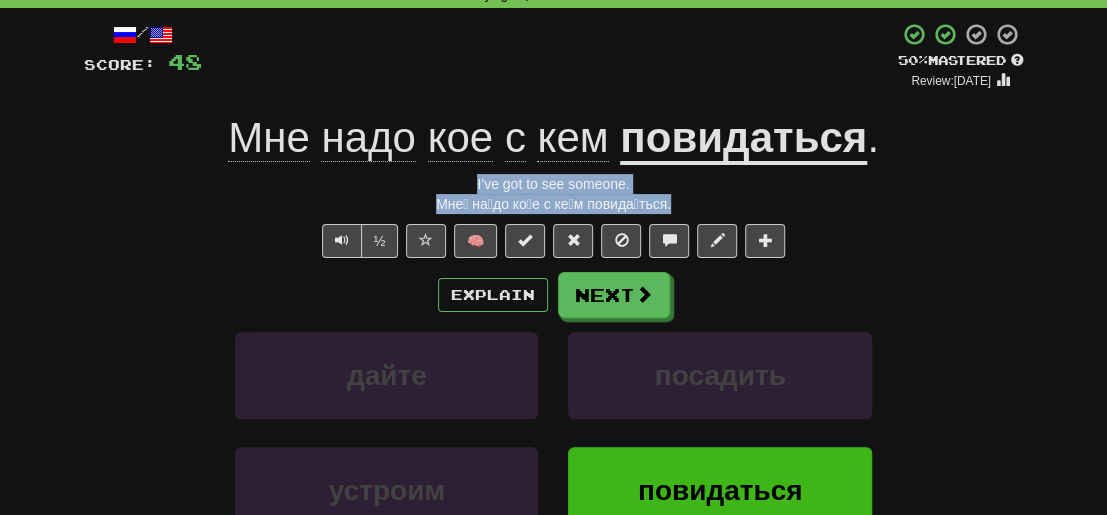 drag, startPoint x: 676, startPoint y: 203, endPoint x: 430, endPoint y: 192, distance: 246.24582 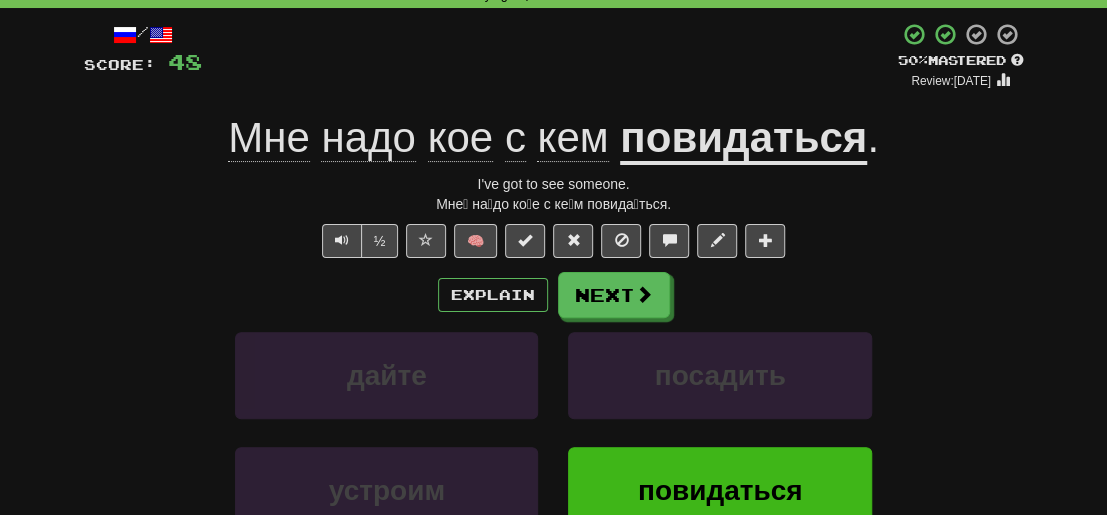 click on "Explain Next дайте посадить устроим повидаться Learn more: дайте посадить устроим повидаться" at bounding box center [554, 432] 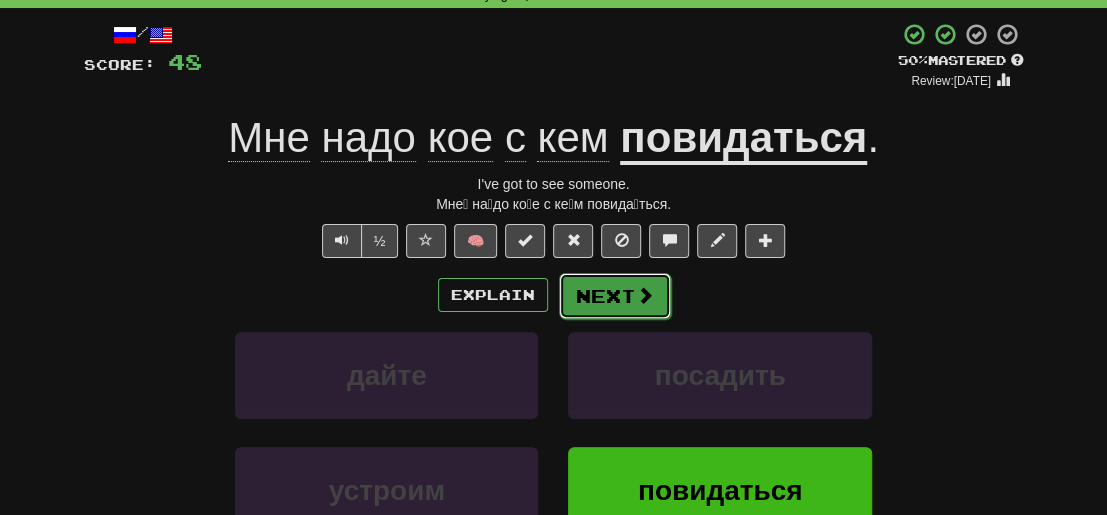 click on "Next" at bounding box center (615, 296) 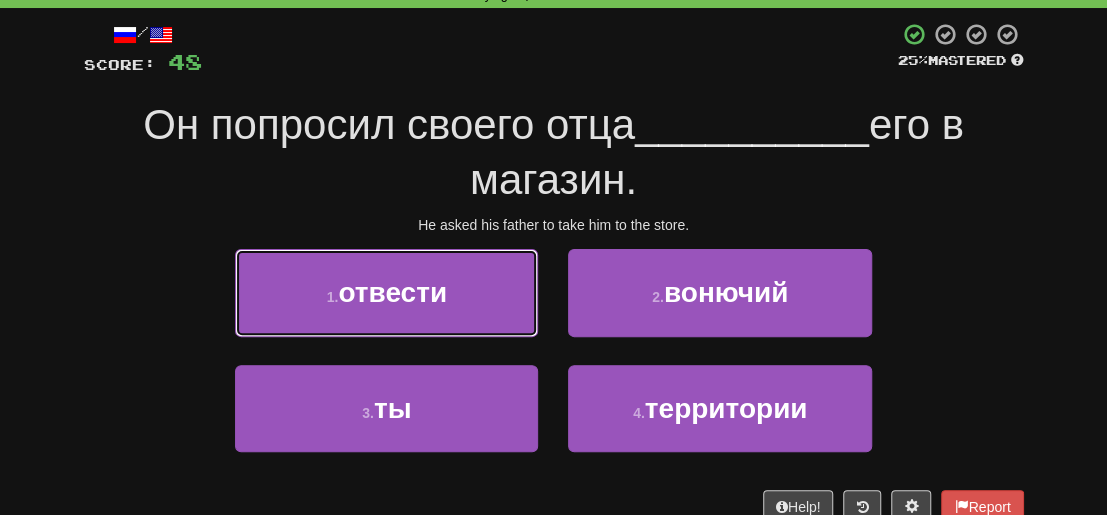 click on "1 .  отвести" at bounding box center [386, 292] 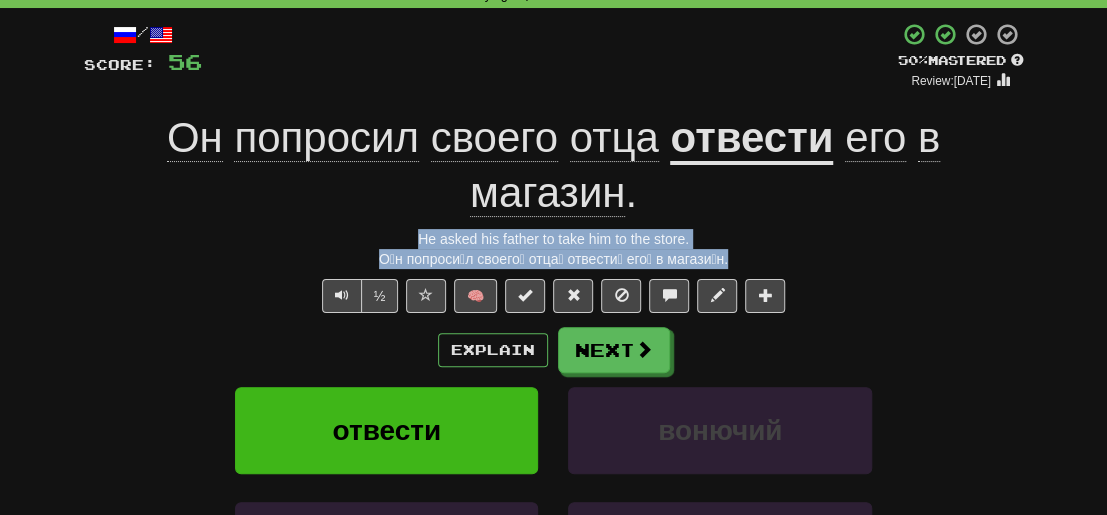 drag, startPoint x: 734, startPoint y: 265, endPoint x: 356, endPoint y: 242, distance: 378.6991 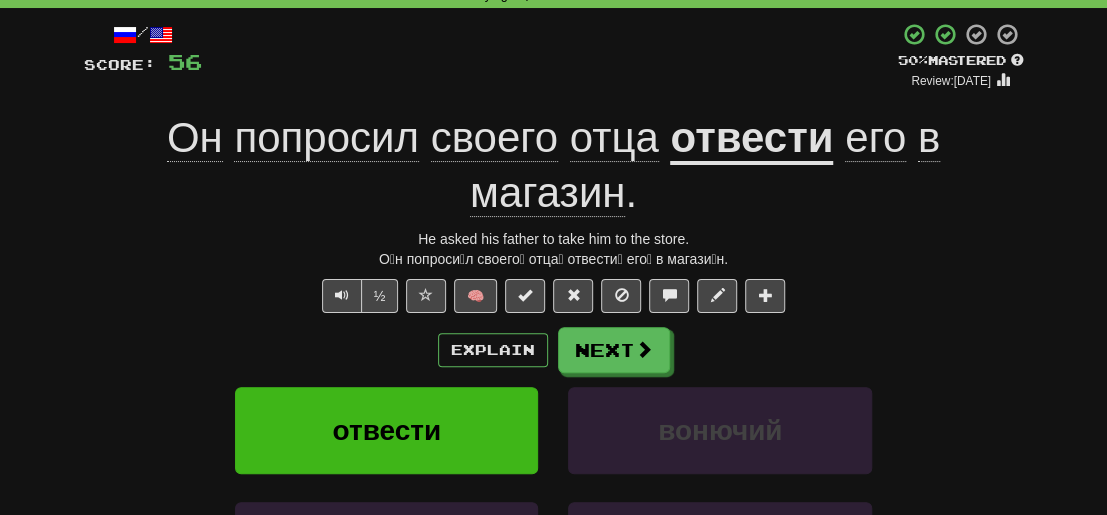 click on "Explain Next" at bounding box center [554, 350] 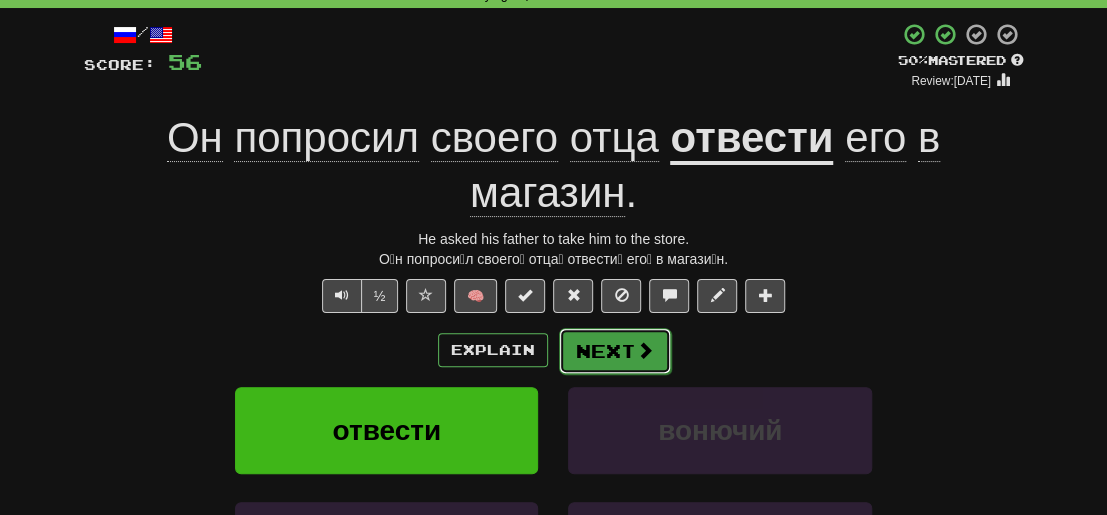 click on "Next" at bounding box center (615, 351) 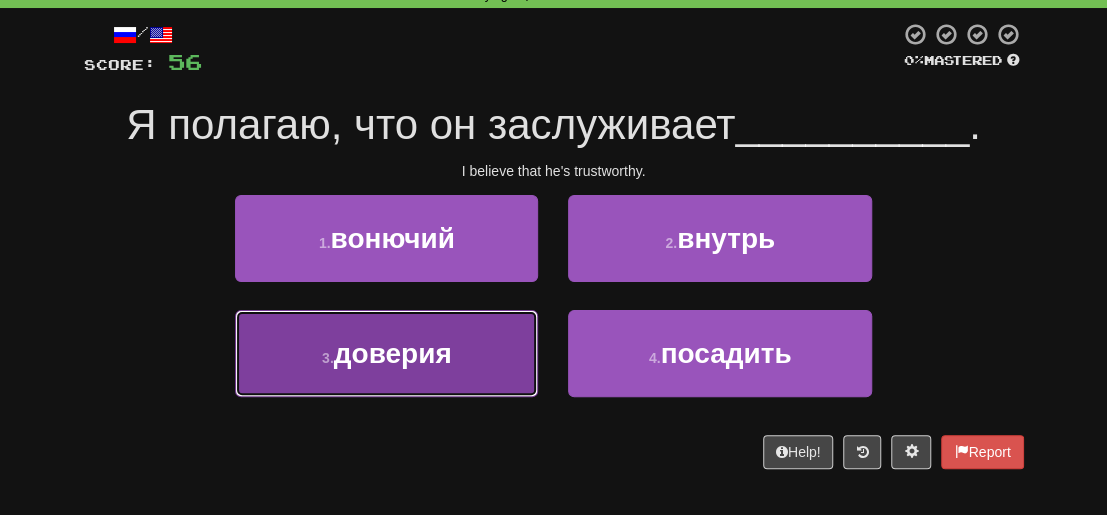 click on "доверия" at bounding box center [393, 353] 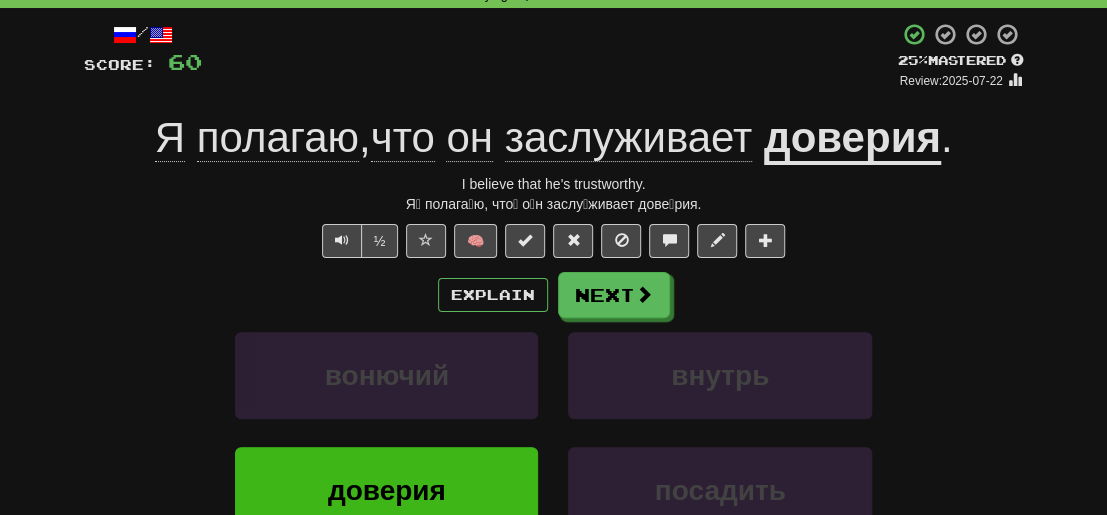 click on "полагаю" 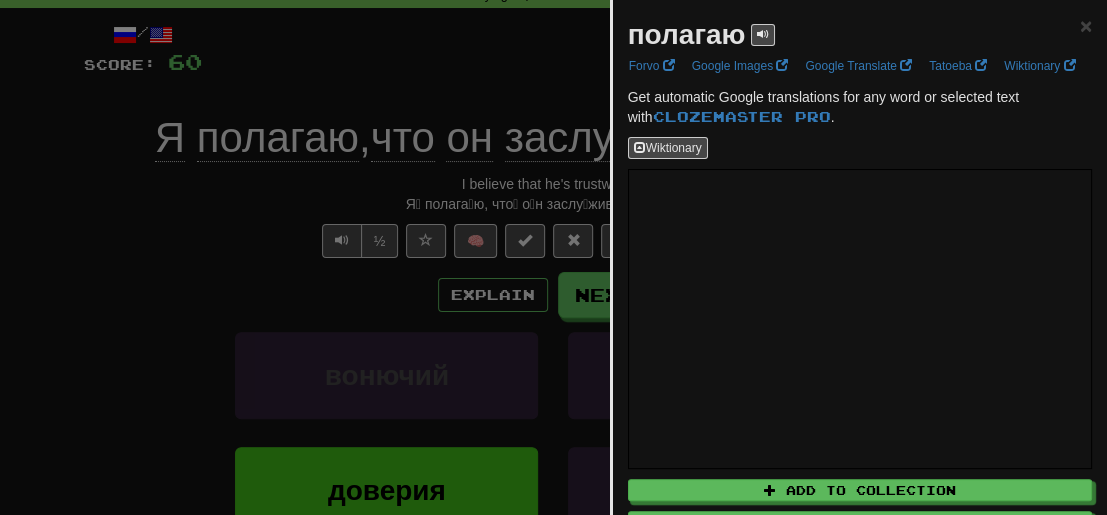 click at bounding box center [553, 257] 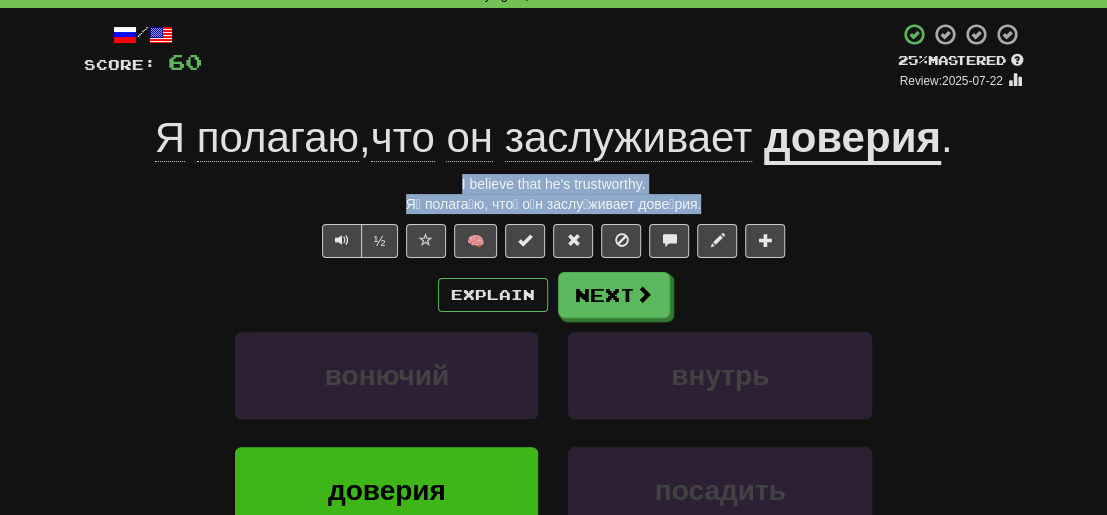 drag, startPoint x: 696, startPoint y: 203, endPoint x: 320, endPoint y: 176, distance: 376.96817 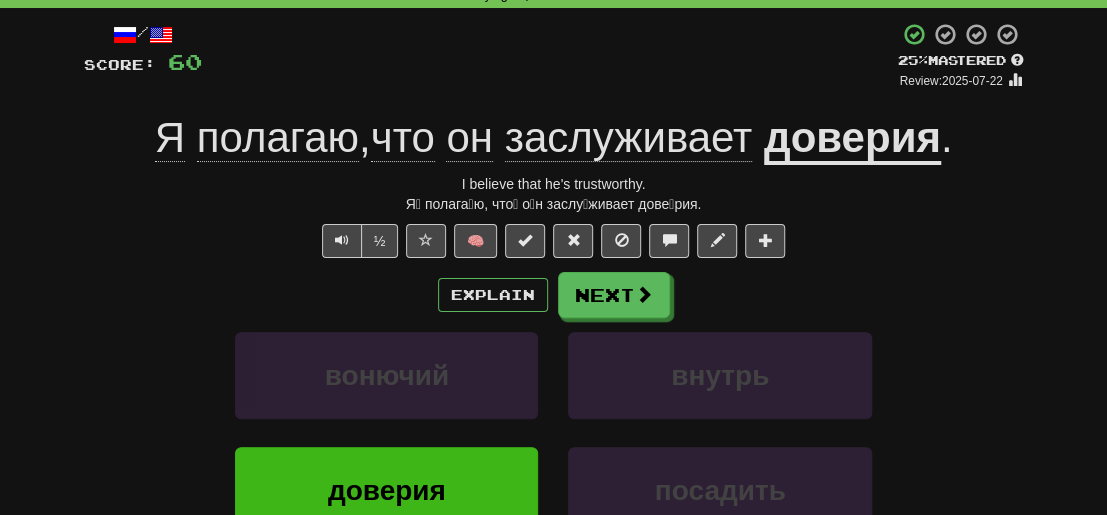 click on "Explain Next" at bounding box center [554, 295] 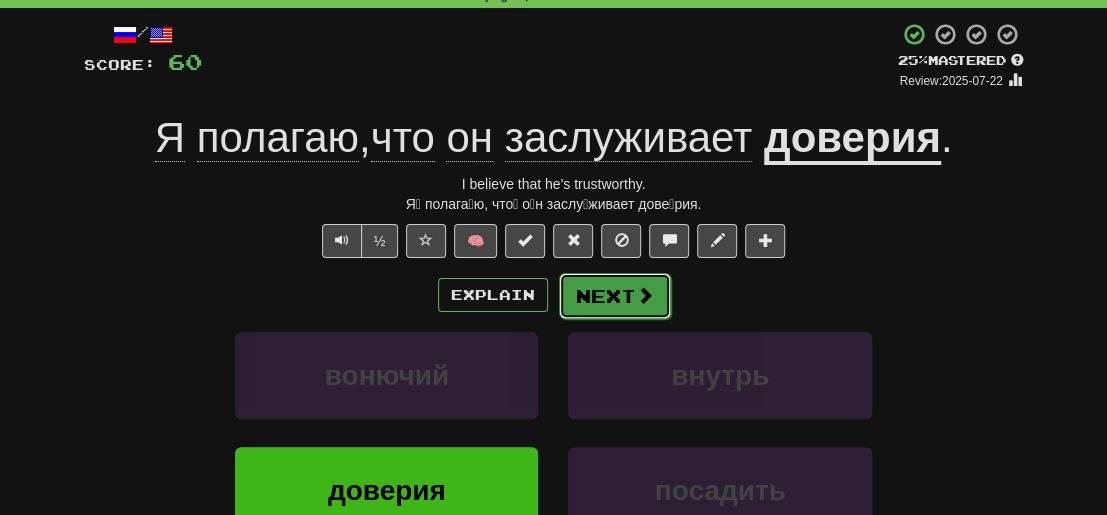 click on "Next" at bounding box center [615, 296] 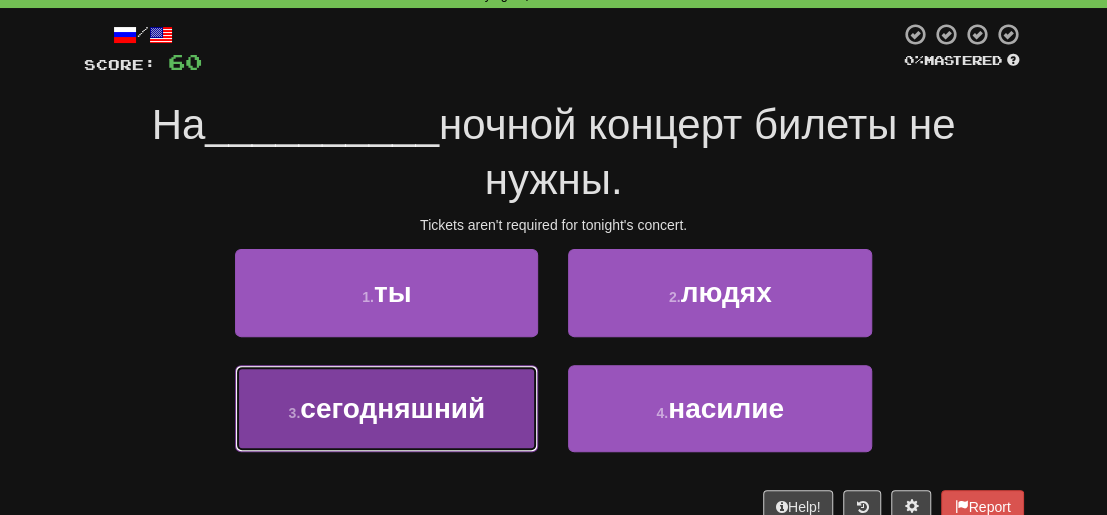 click on "сегодняшний" at bounding box center (392, 408) 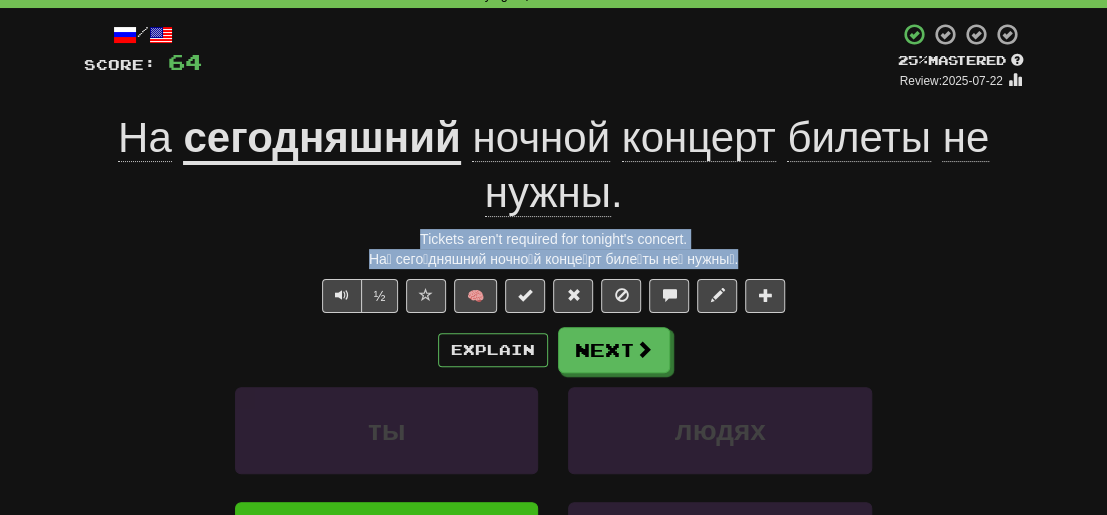 drag, startPoint x: 760, startPoint y: 251, endPoint x: 368, endPoint y: 245, distance: 392.04593 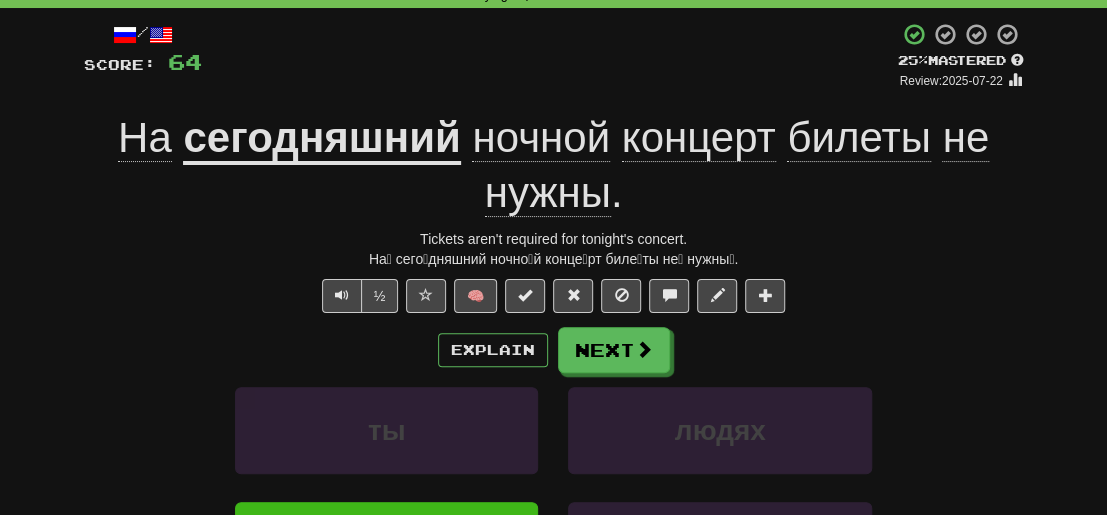 click on "Explain Next" at bounding box center (554, 350) 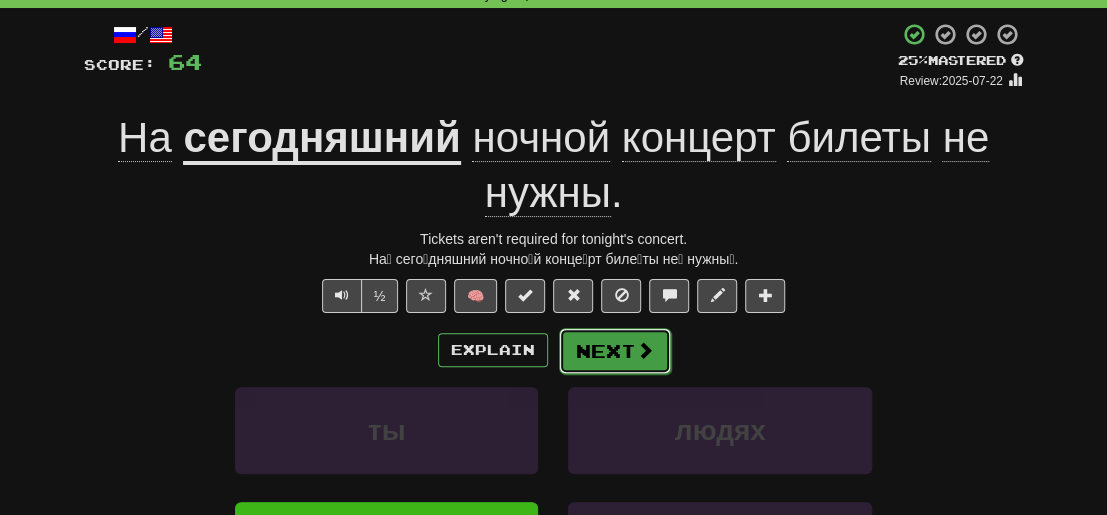click on "Next" at bounding box center (615, 351) 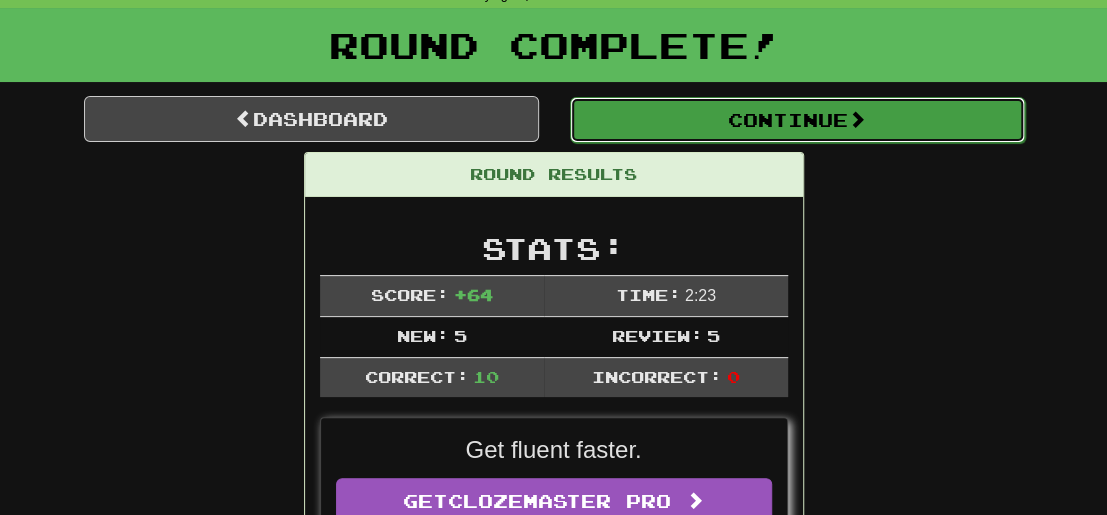 click on "Continue" at bounding box center (797, 120) 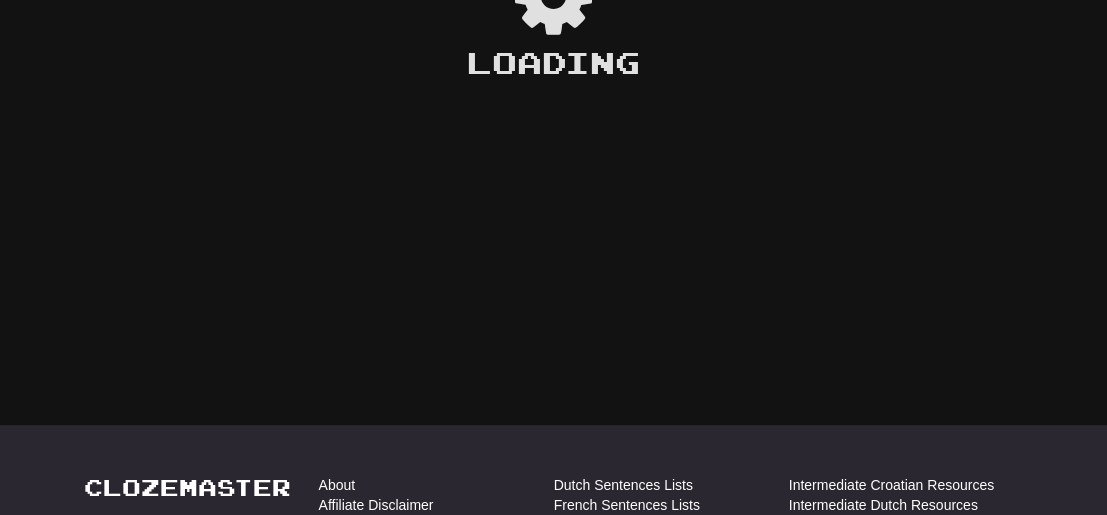 scroll, scrollTop: 100, scrollLeft: 0, axis: vertical 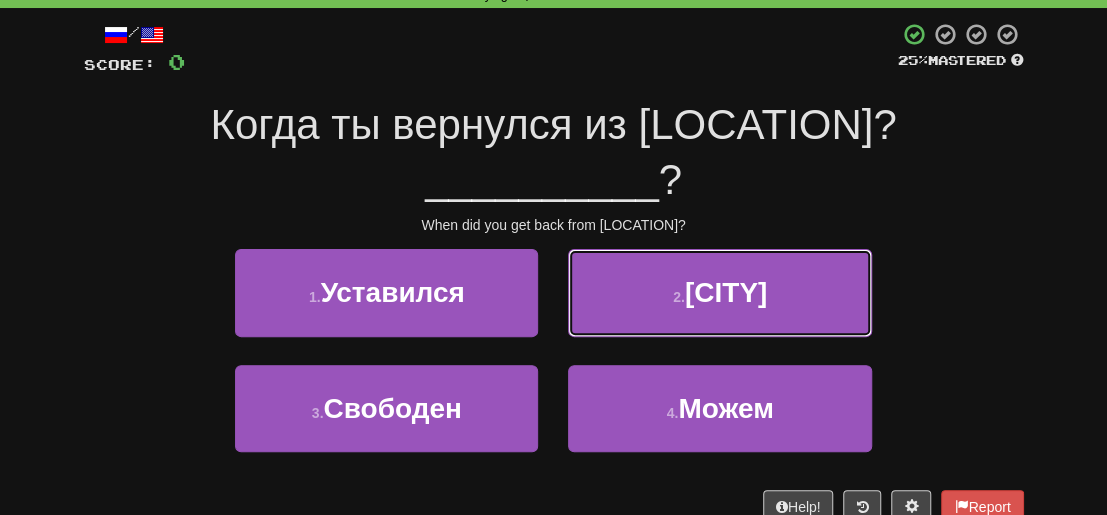 drag, startPoint x: 700, startPoint y: 234, endPoint x: 707, endPoint y: 214, distance: 21.189621 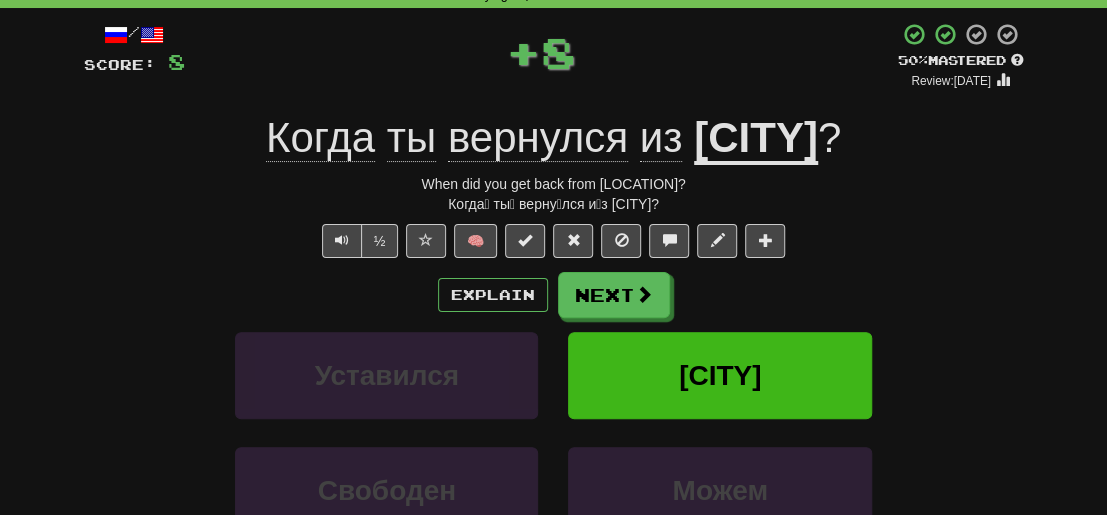 drag, startPoint x: 683, startPoint y: 203, endPoint x: 412, endPoint y: 179, distance: 272.06067 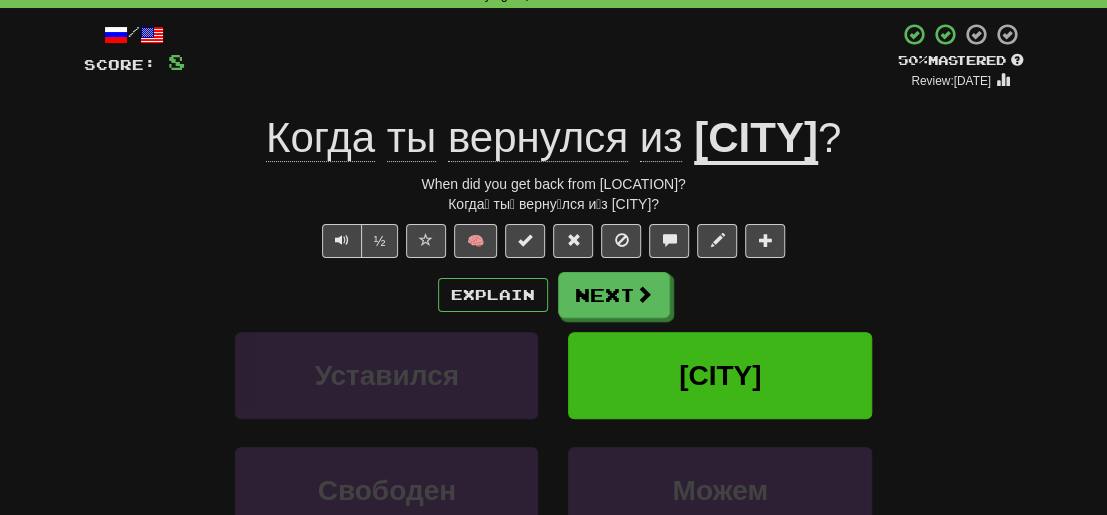 click on "Уставился [LOCATION]" at bounding box center (554, 389) 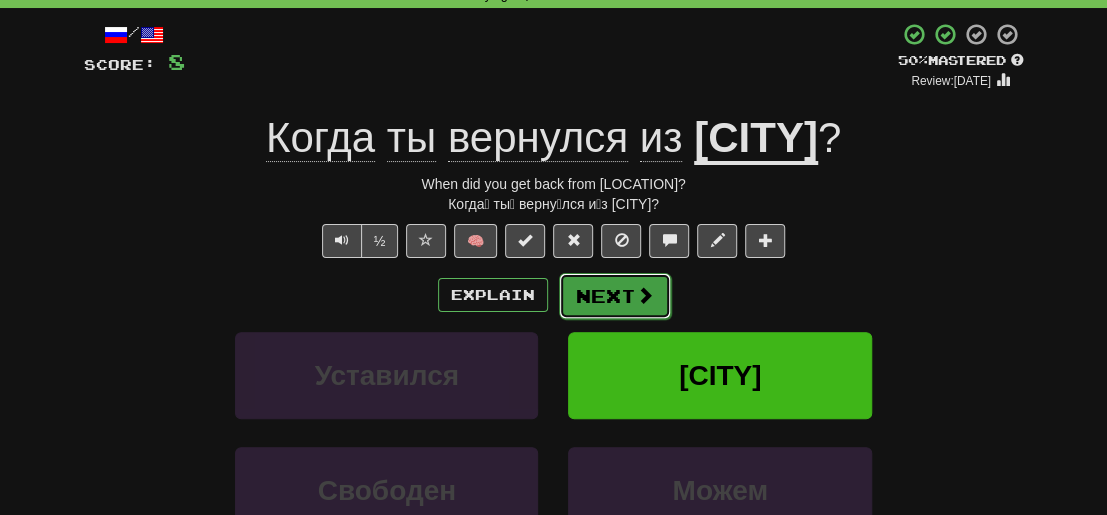 click on "Next" at bounding box center [615, 296] 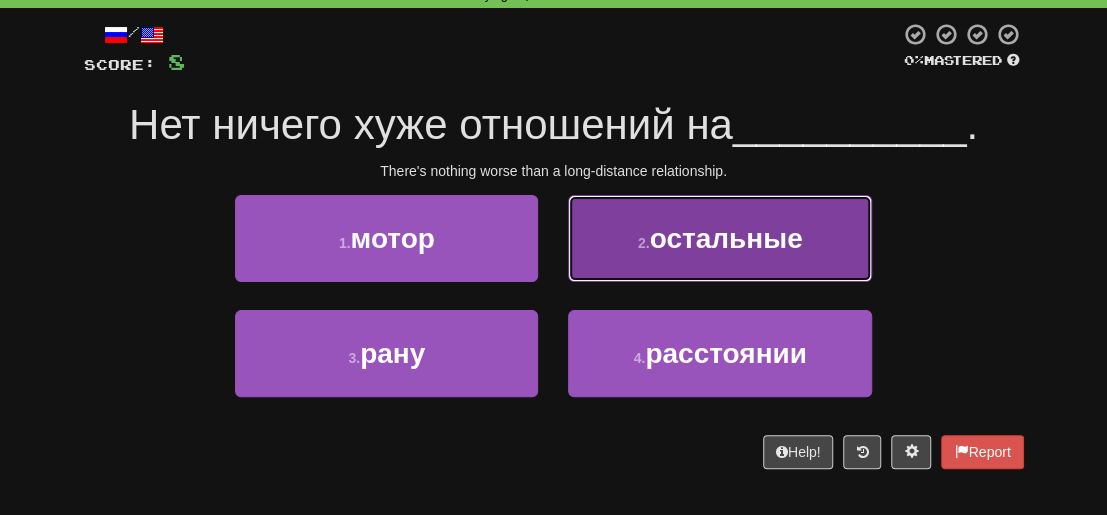 click on "остальные" at bounding box center (725, 238) 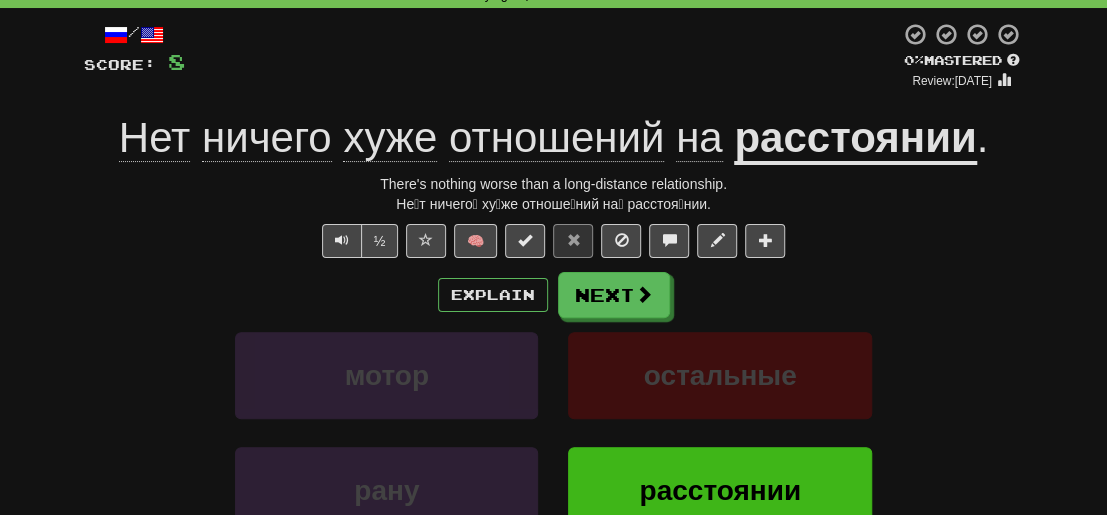 click on "Не́т ничего́ ху́же отноше́ний на́ расстоя́нии." at bounding box center [554, 204] 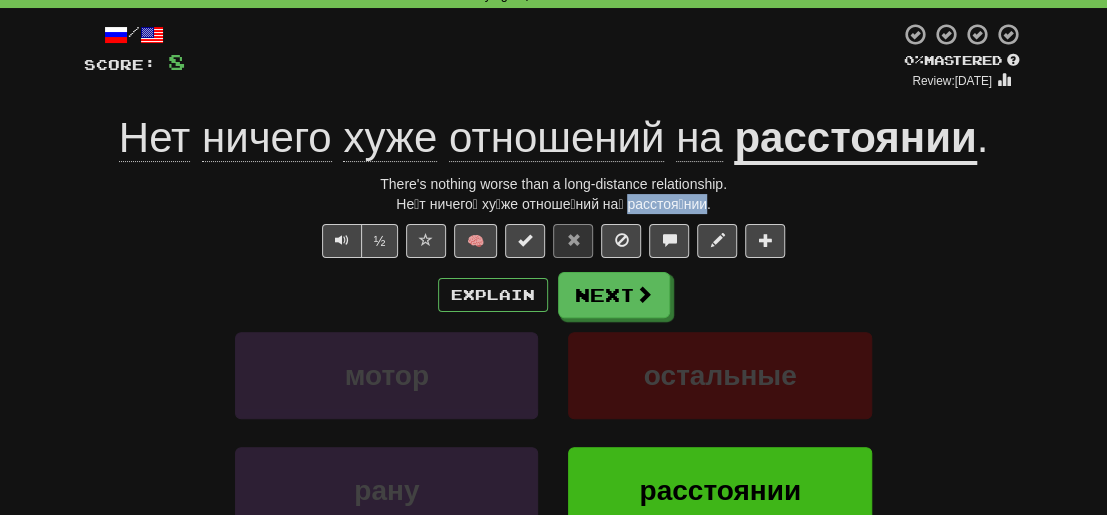click on "Не́т ничего́ ху́же отноше́ний на́ расстоя́нии." at bounding box center (554, 204) 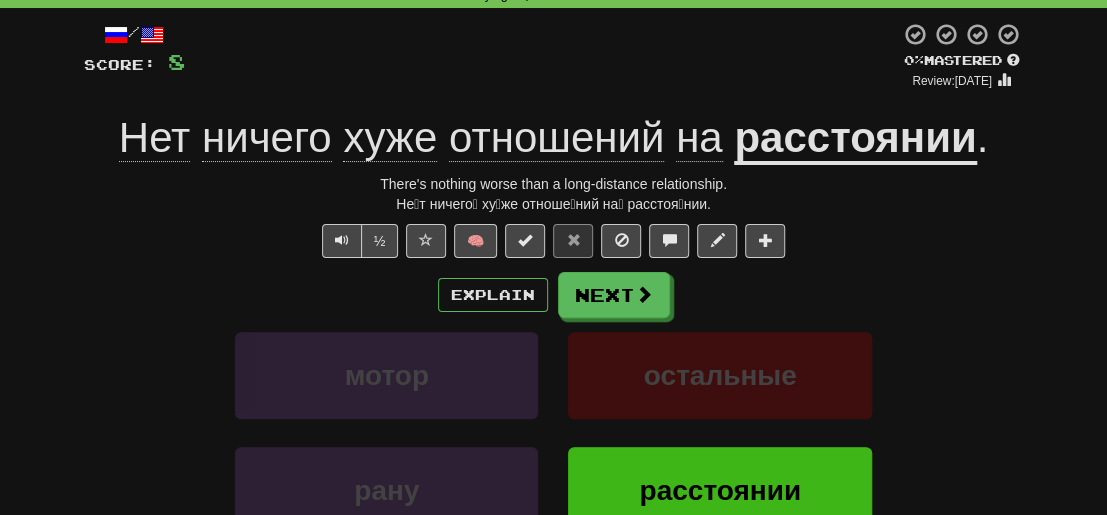click on "½ 🧠" at bounding box center [554, 241] 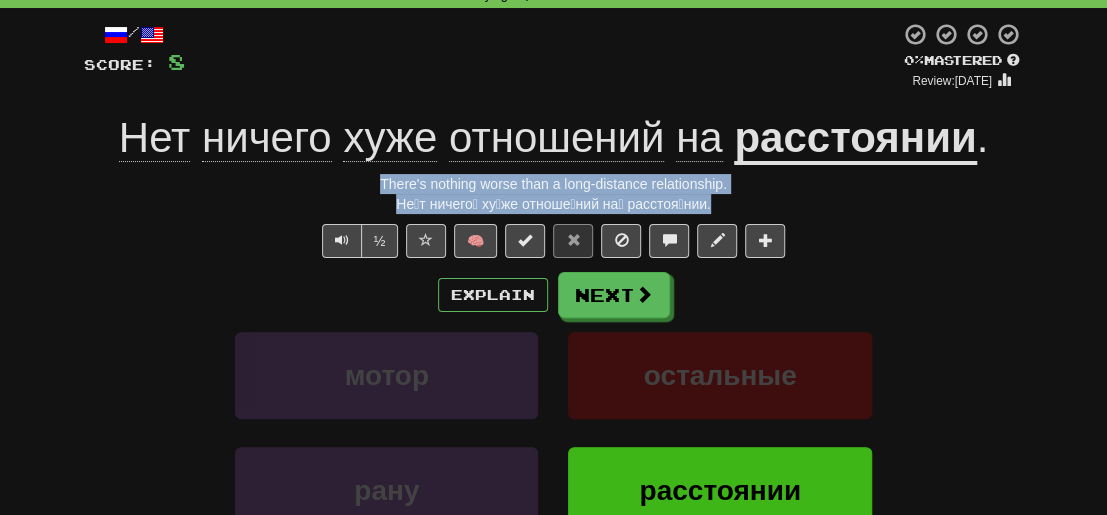 drag, startPoint x: 714, startPoint y: 206, endPoint x: 358, endPoint y: 181, distance: 356.87674 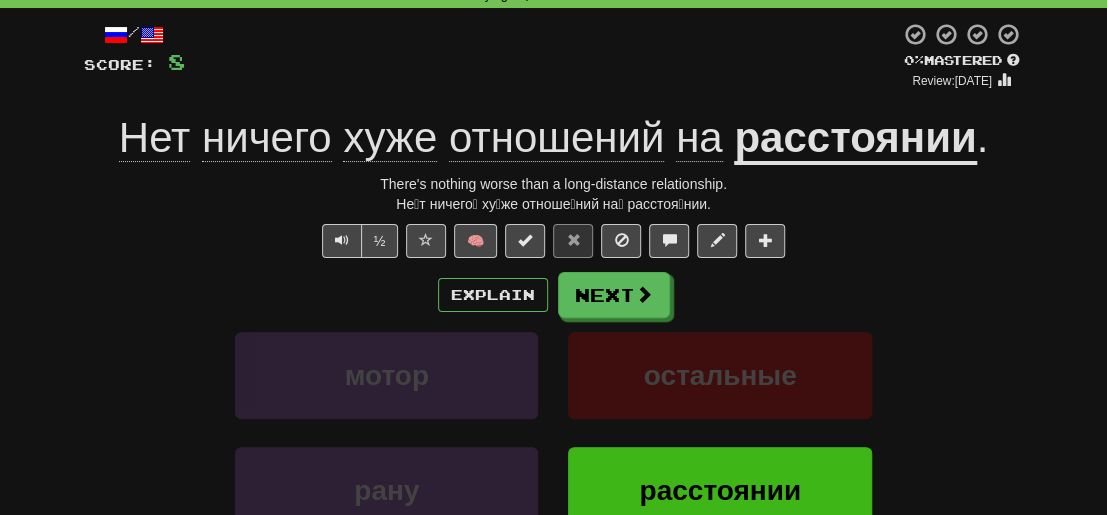 click on "½ 🧠" at bounding box center [554, 241] 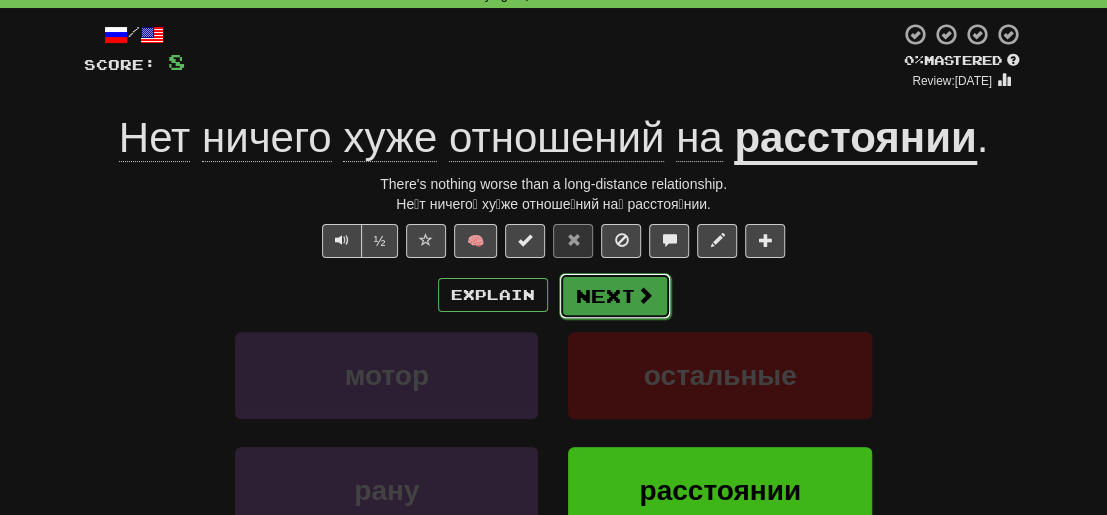 click at bounding box center (645, 295) 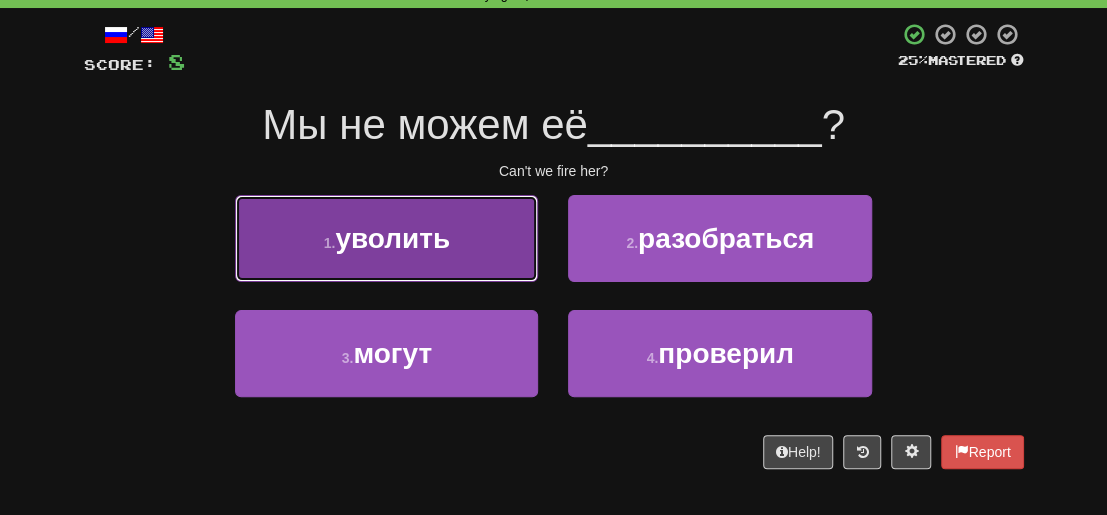 click on "уволить" at bounding box center [392, 238] 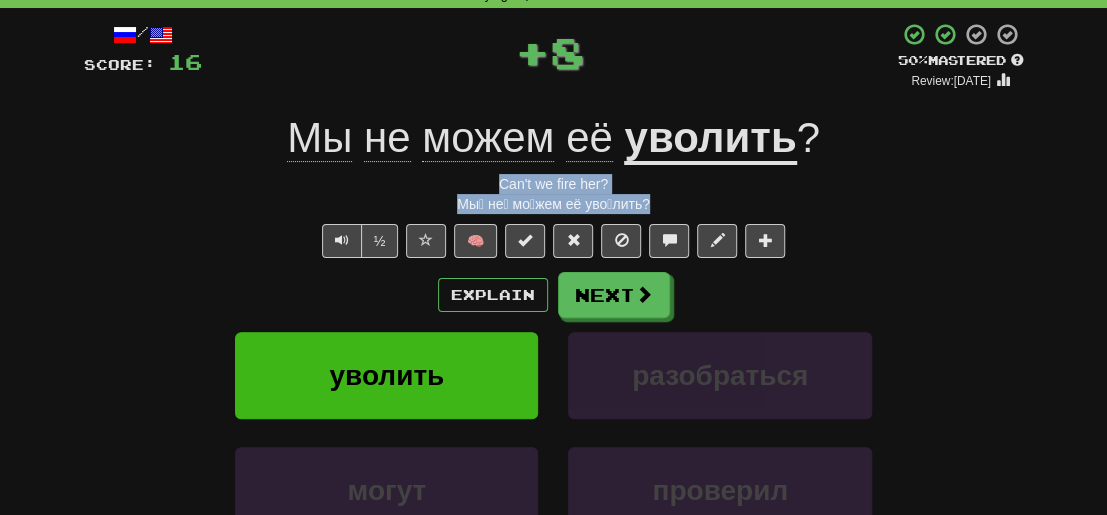drag, startPoint x: 664, startPoint y: 197, endPoint x: 464, endPoint y: 180, distance: 200.7212 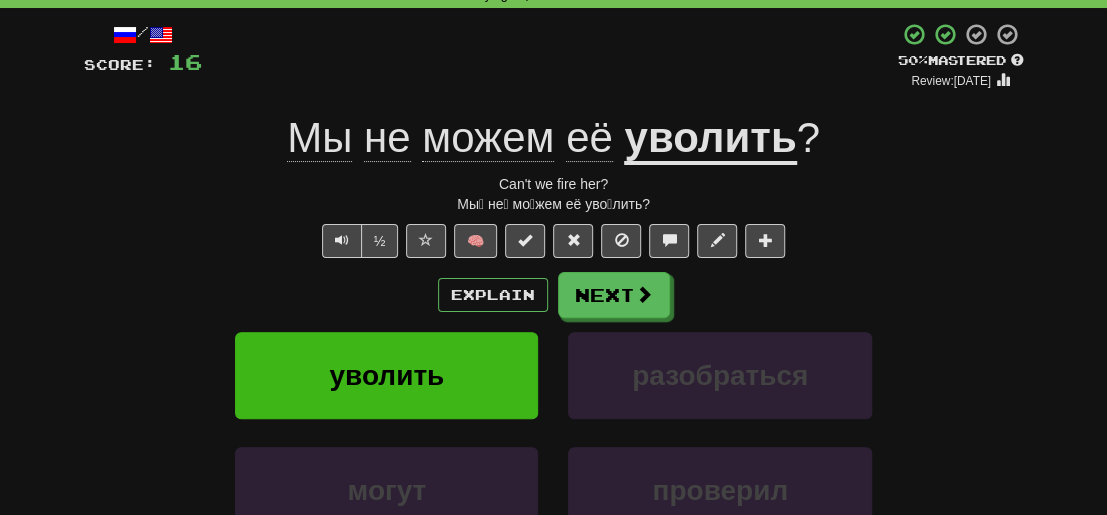 click on "Explain Next" at bounding box center (554, 295) 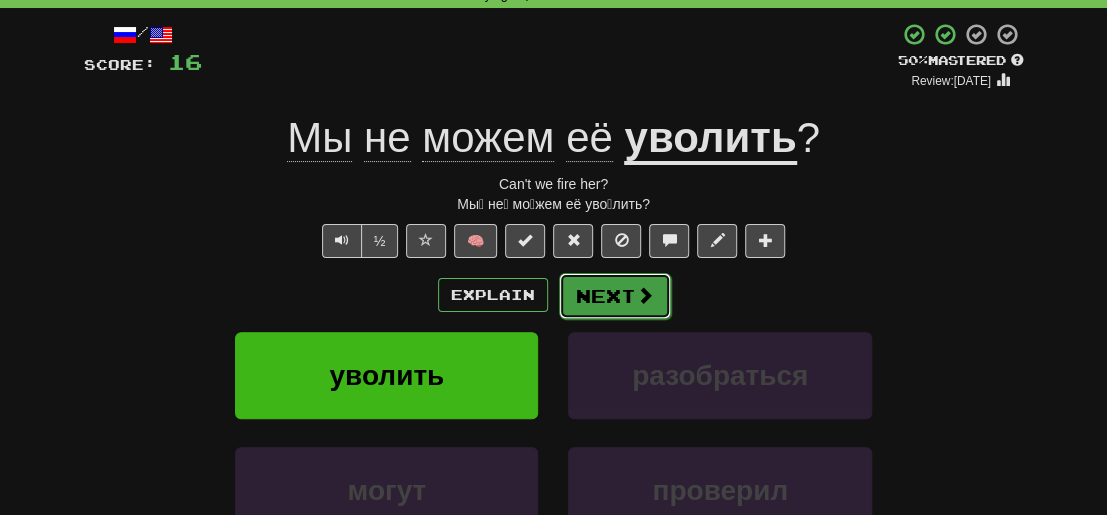 click on "Next" at bounding box center [615, 296] 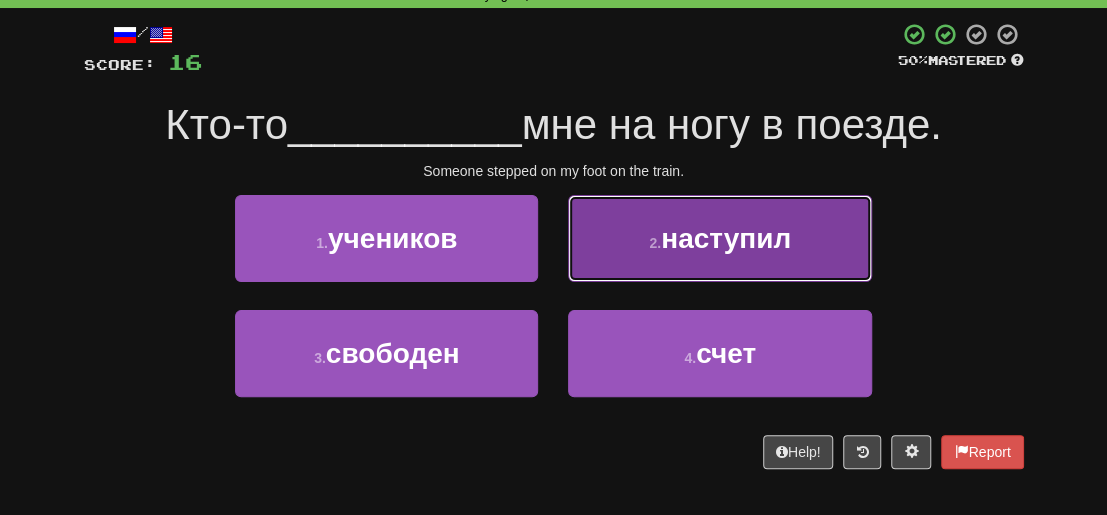 click on "2 .  наступил" at bounding box center (719, 238) 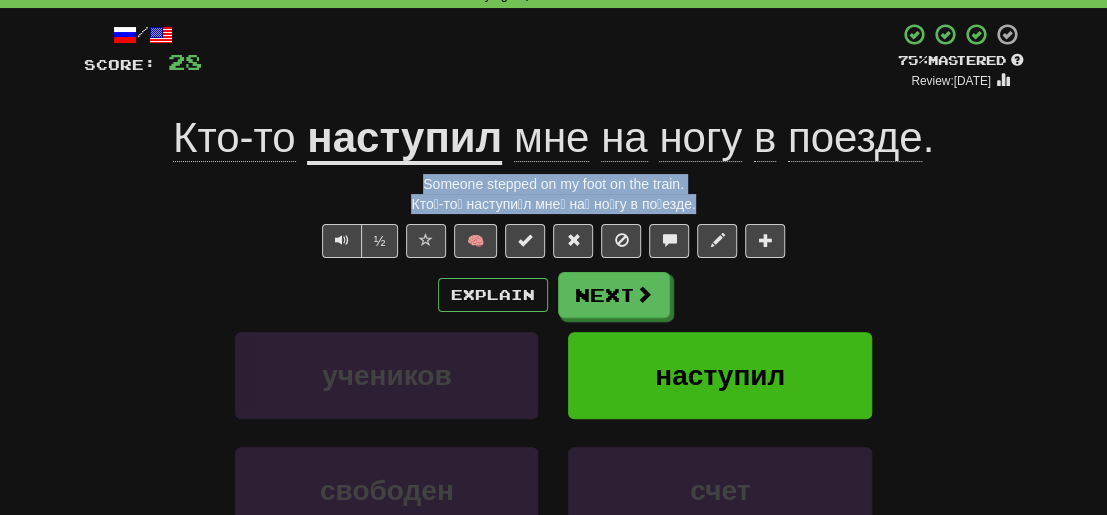 drag, startPoint x: 688, startPoint y: 203, endPoint x: 406, endPoint y: 193, distance: 282.17725 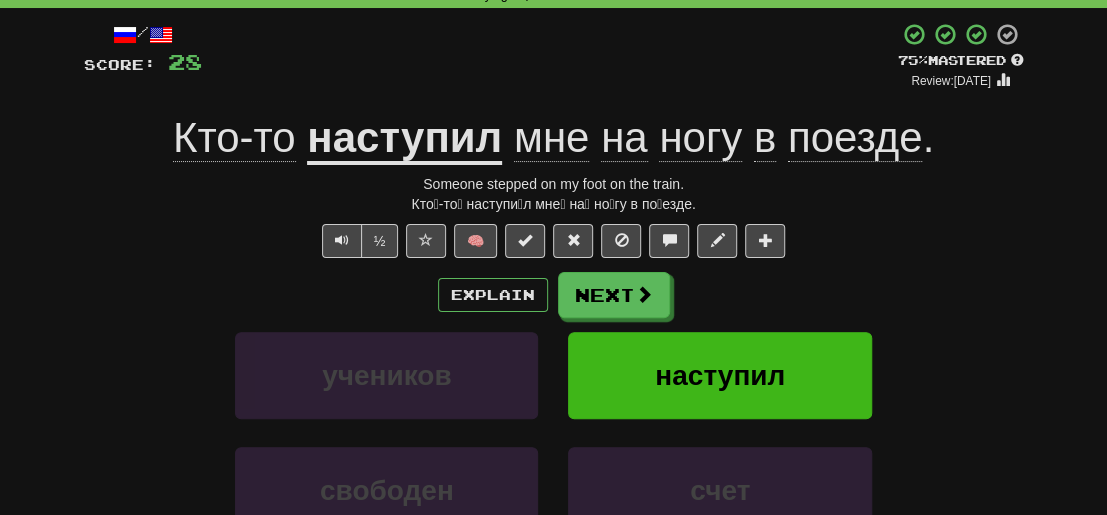 drag, startPoint x: 90, startPoint y: 255, endPoint x: 96, endPoint y: 265, distance: 11.661903 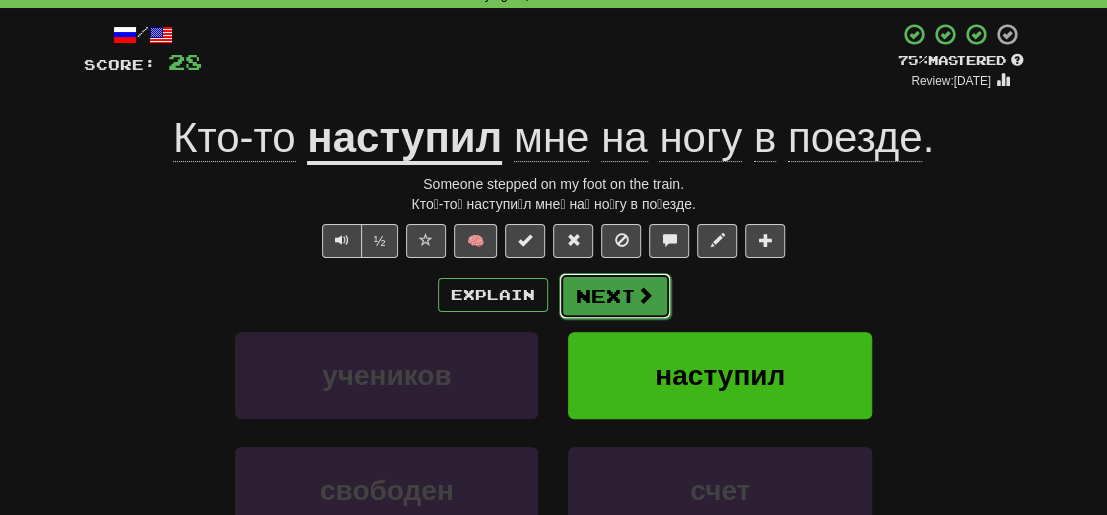 click on "Next" at bounding box center (615, 296) 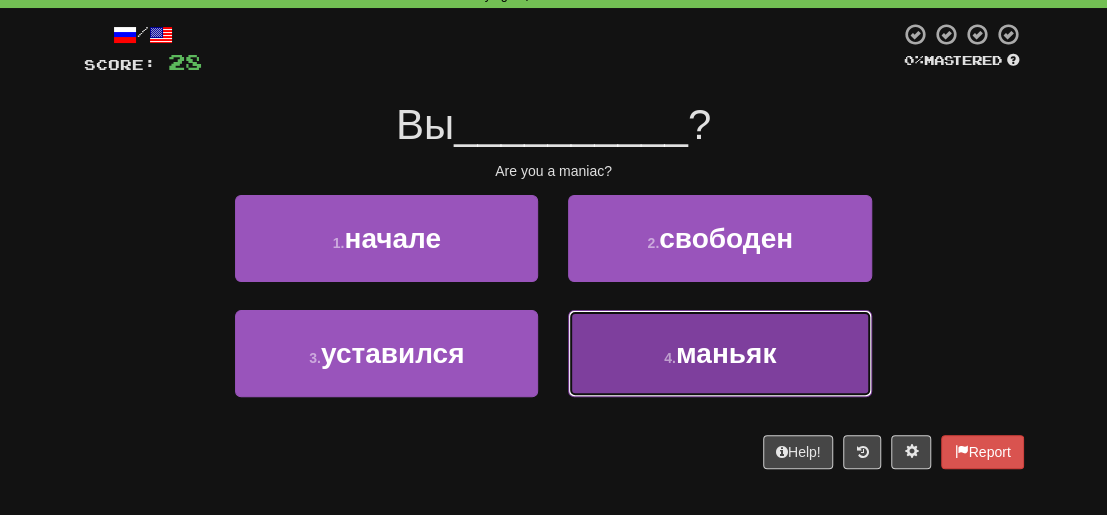 click on "маньяк" at bounding box center (726, 353) 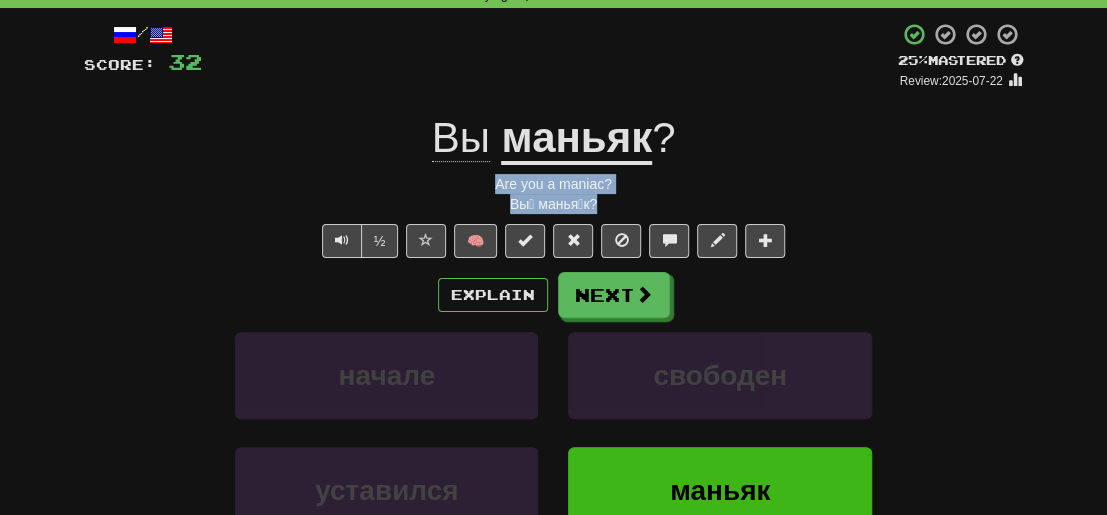 drag, startPoint x: 616, startPoint y: 203, endPoint x: 462, endPoint y: 182, distance: 155.42522 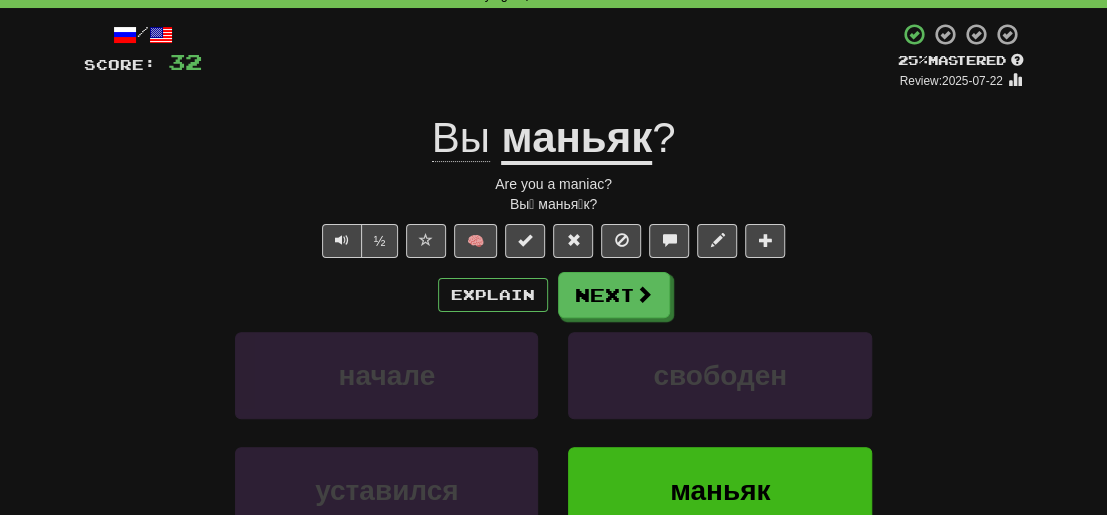 click on "Explain Next" at bounding box center [554, 295] 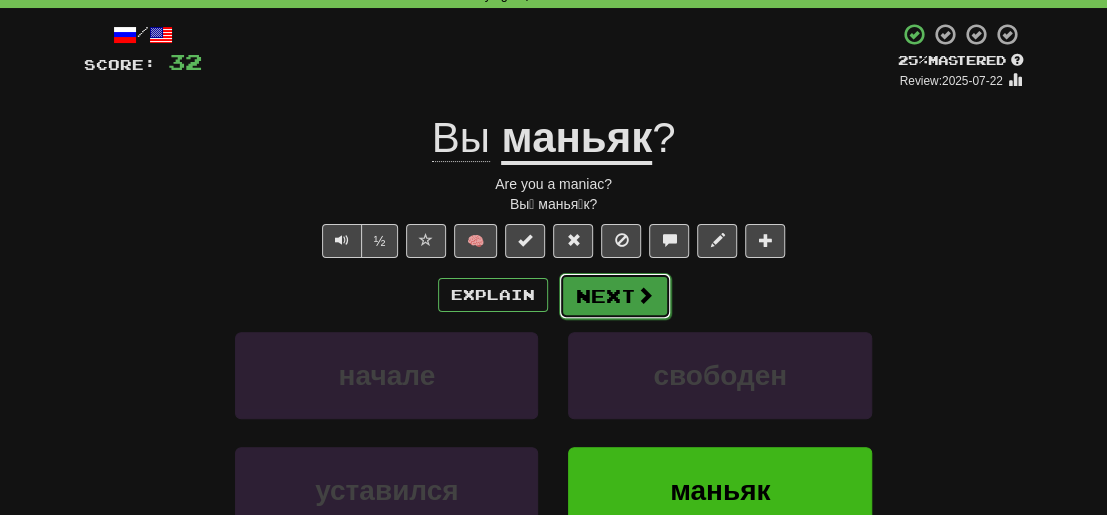 click on "Next" at bounding box center [615, 296] 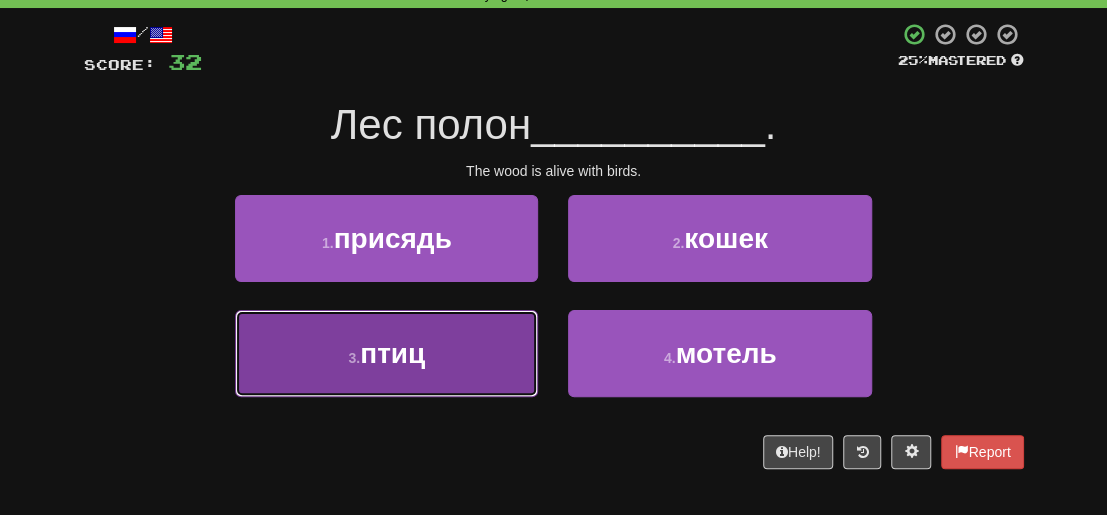 click on "птиц" at bounding box center [392, 353] 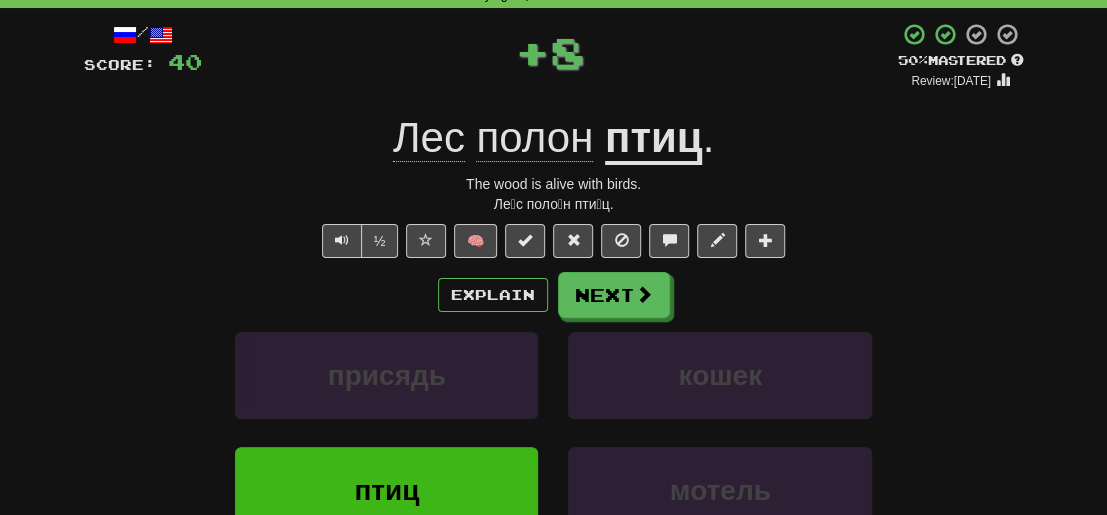 click on "птиц" at bounding box center [654, 139] 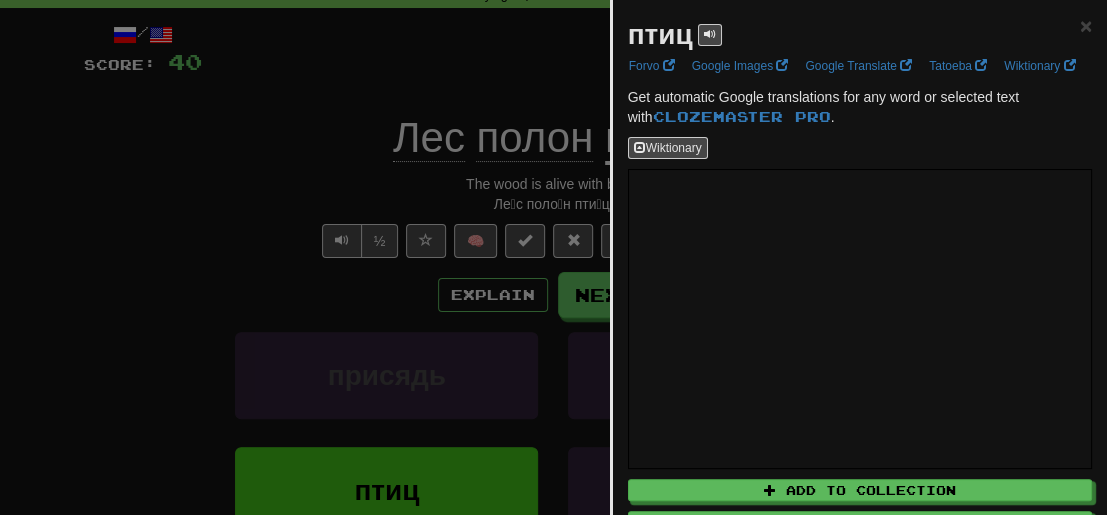 click at bounding box center [553, 257] 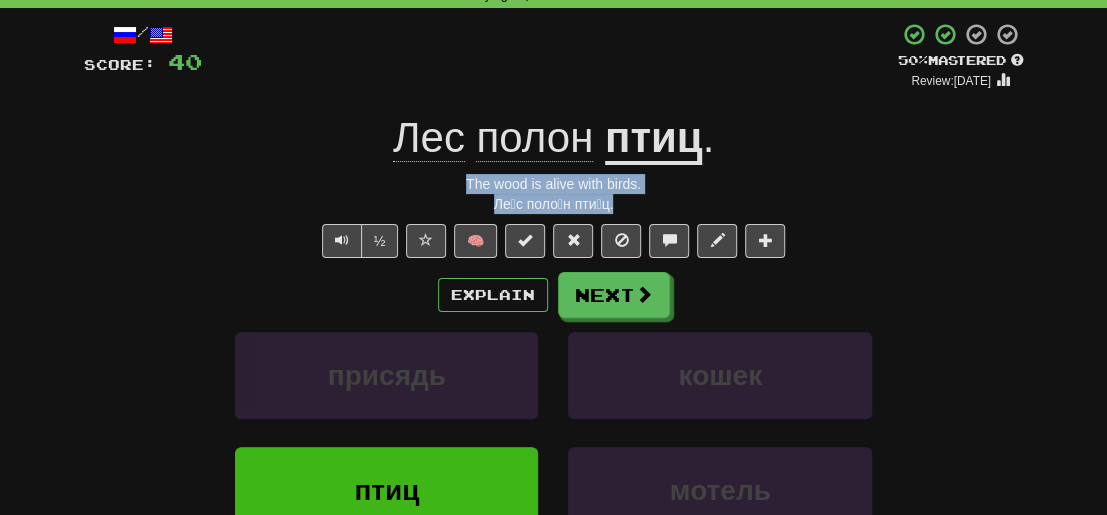 drag, startPoint x: 618, startPoint y: 202, endPoint x: 437, endPoint y: 169, distance: 183.98369 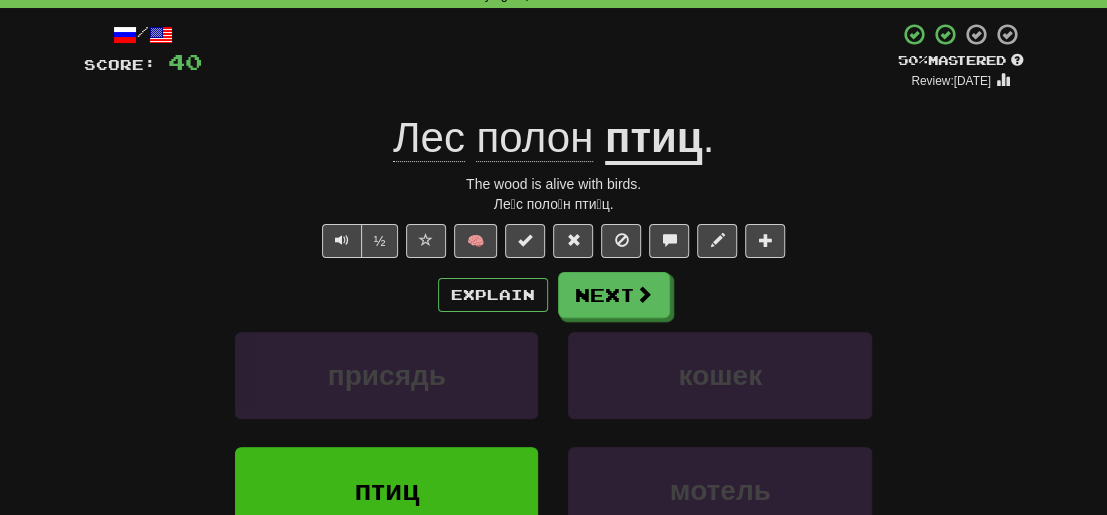 drag, startPoint x: 190, startPoint y: 325, endPoint x: 188, endPoint y: 339, distance: 14.142136 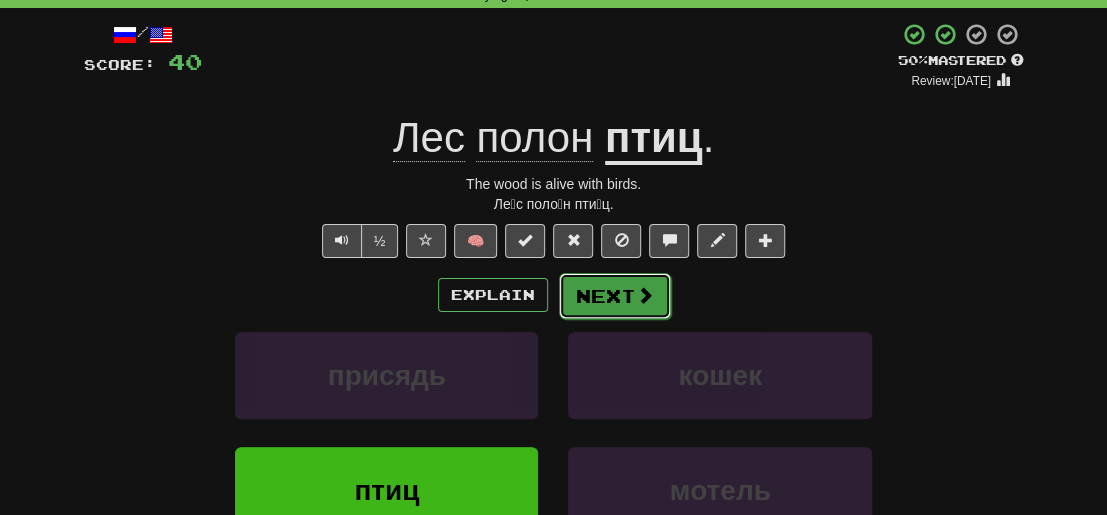click on "Next" at bounding box center [615, 296] 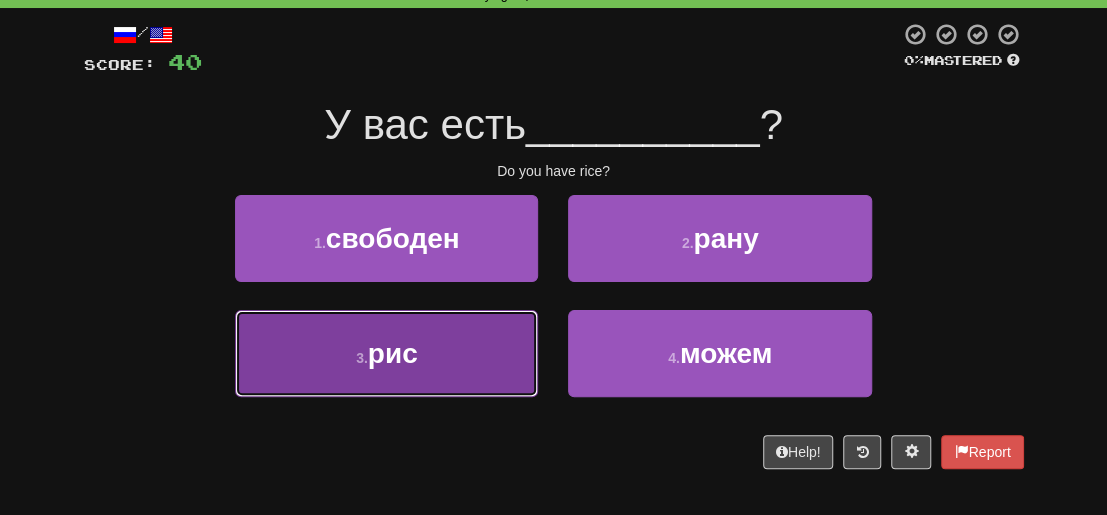 click on "3 .  рис" at bounding box center [386, 353] 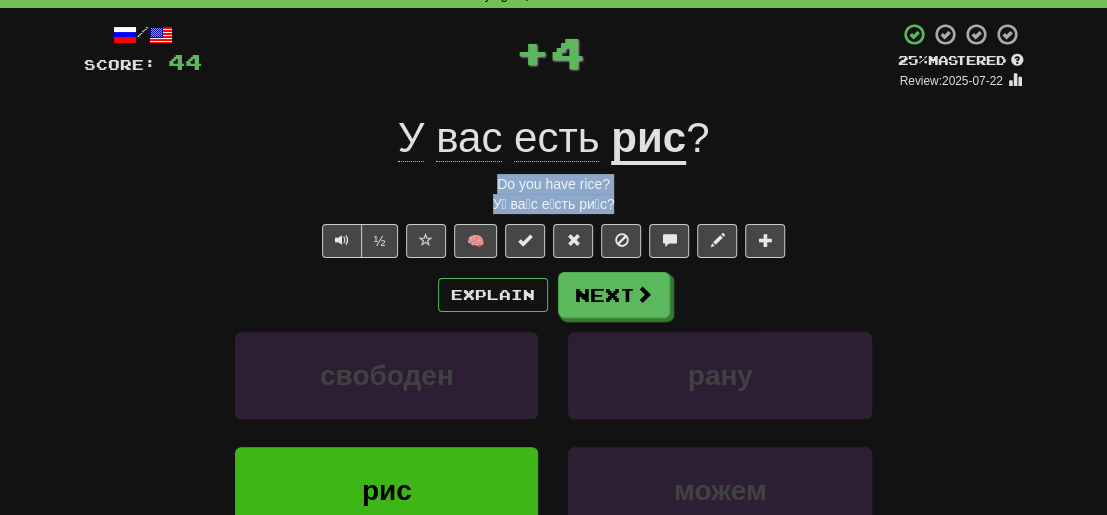 drag, startPoint x: 622, startPoint y: 199, endPoint x: 466, endPoint y: 191, distance: 156.20499 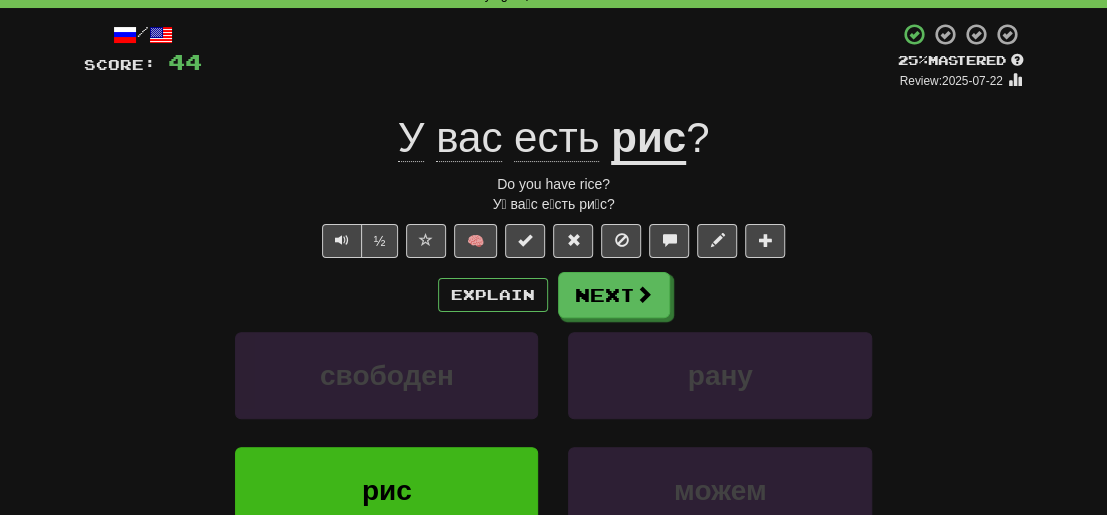 click on "Explain Next свободен рану рис можем Learn more: свободен рану рис можем" at bounding box center [554, 432] 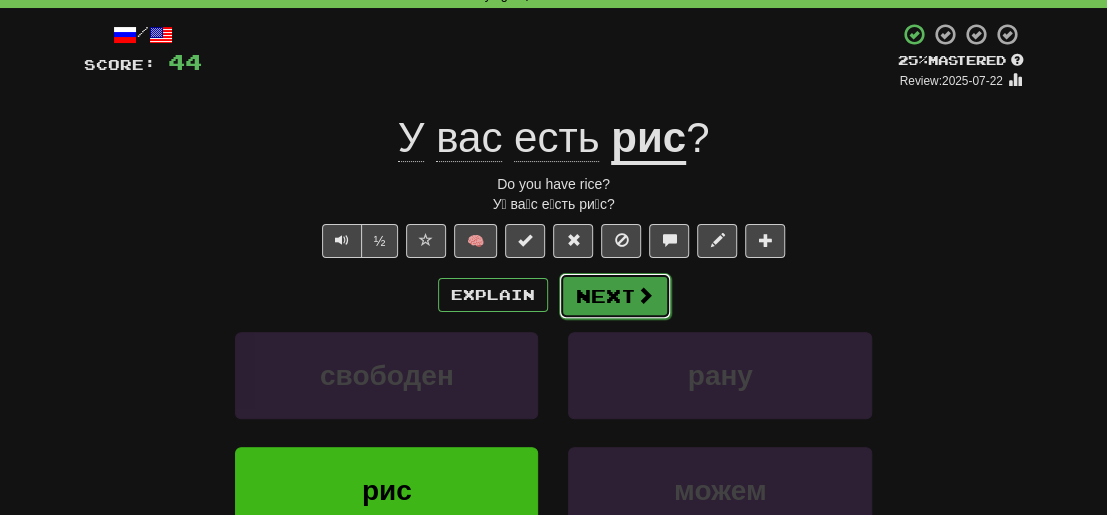 click at bounding box center [645, 295] 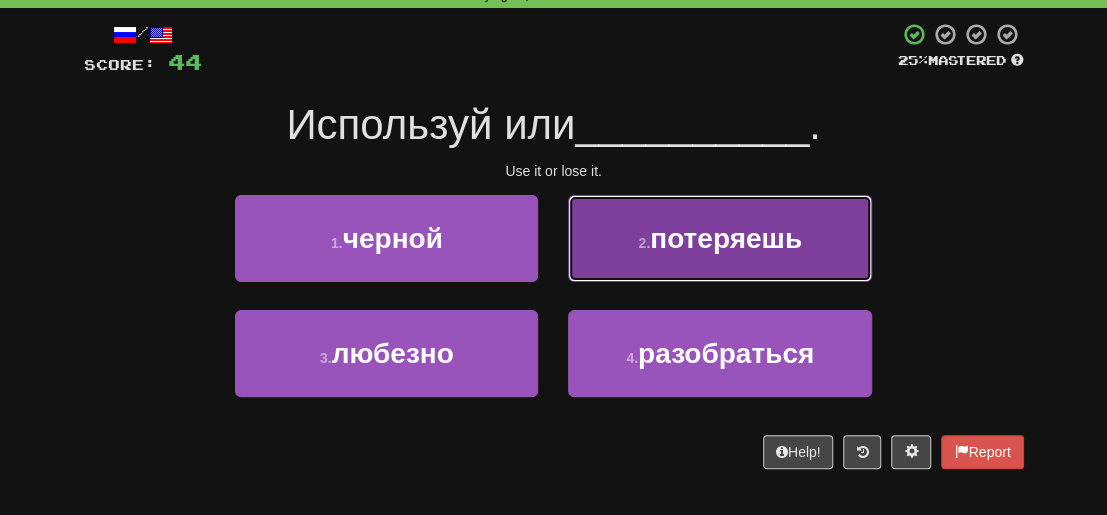 click on "2 .  потеряешь" at bounding box center [719, 238] 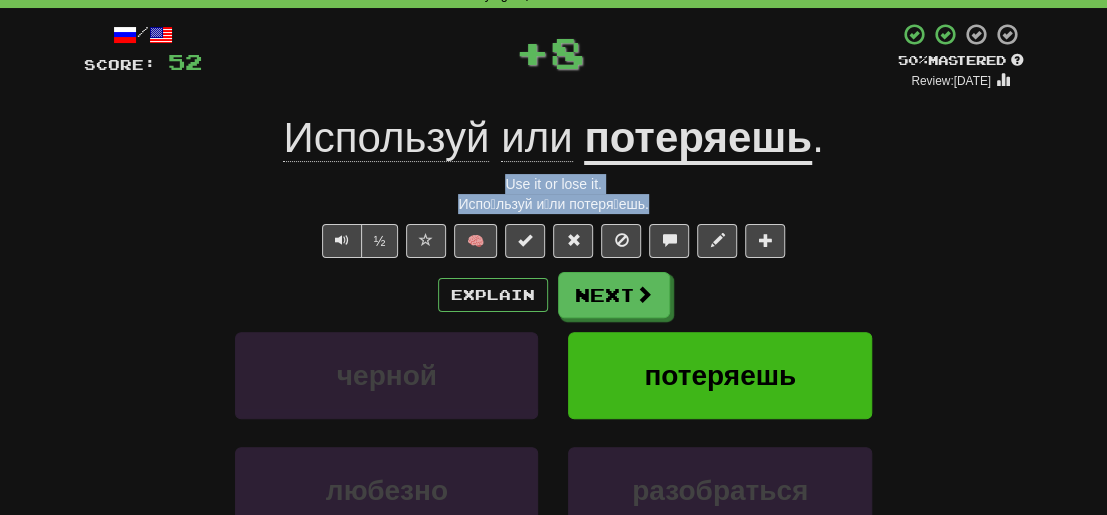 drag, startPoint x: 652, startPoint y: 207, endPoint x: 449, endPoint y: 179, distance: 204.92194 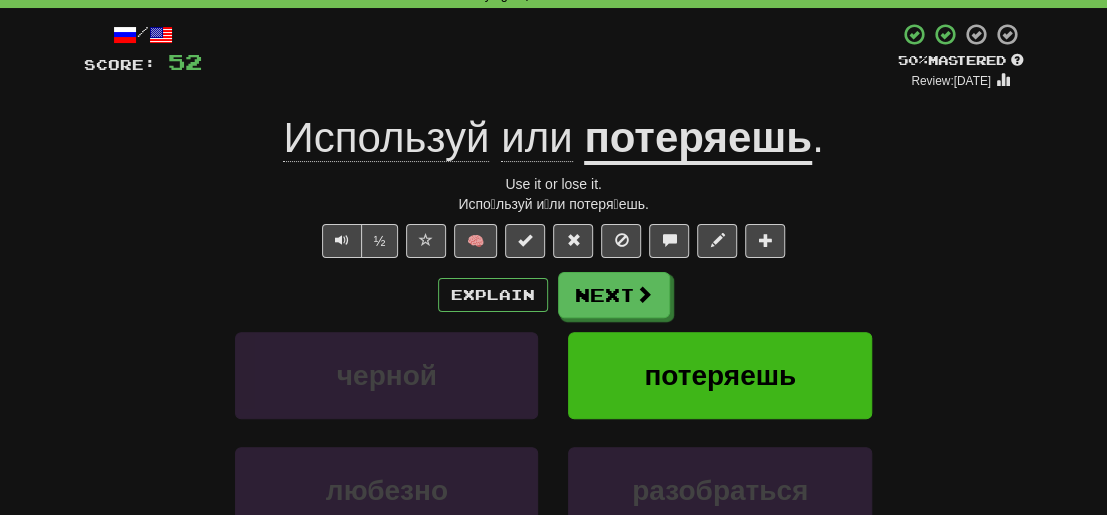 drag, startPoint x: 164, startPoint y: 367, endPoint x: 175, endPoint y: 372, distance: 12.083046 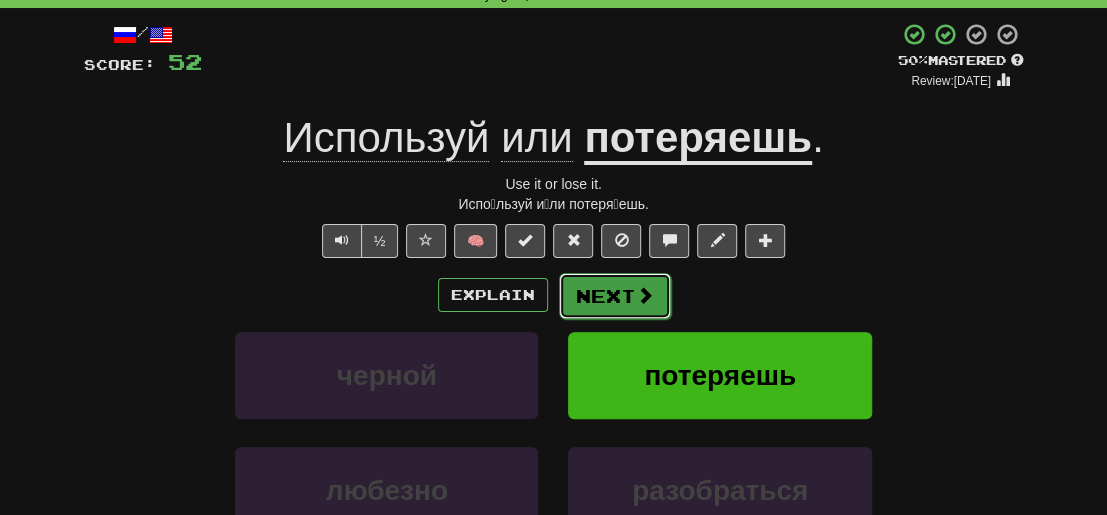 click on "Next" at bounding box center [615, 296] 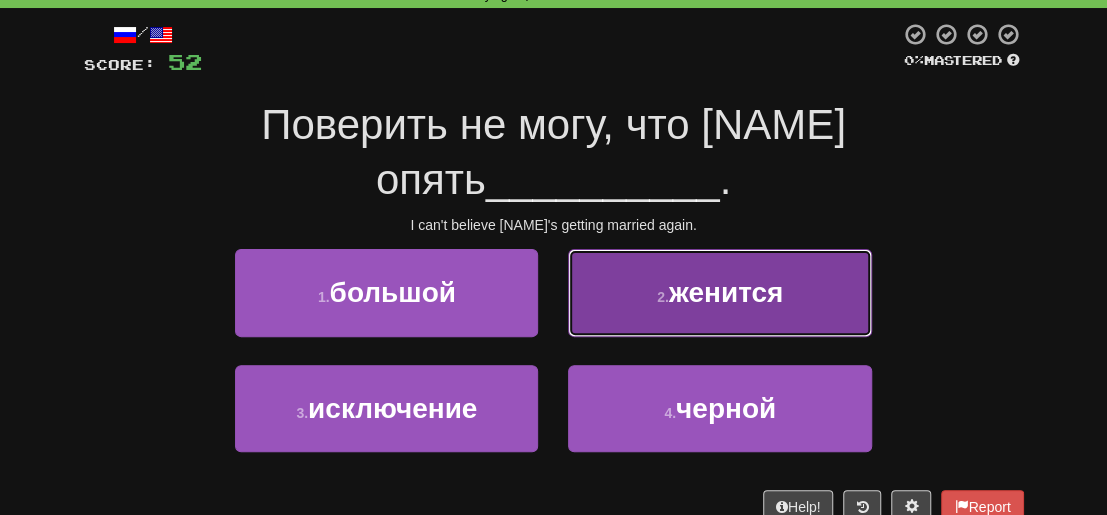 click on "женится" at bounding box center (726, 292) 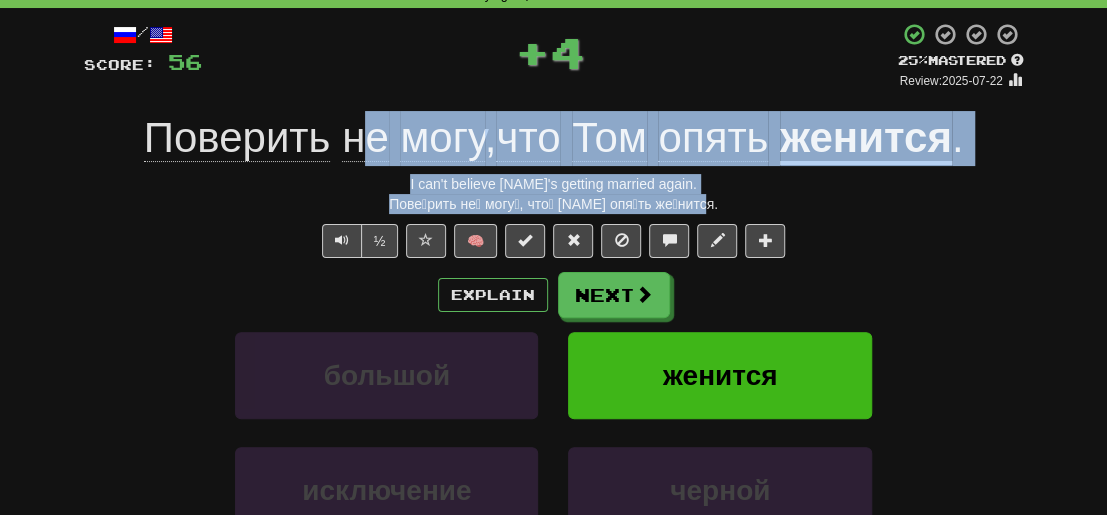 drag, startPoint x: 705, startPoint y: 202, endPoint x: 363, endPoint y: 169, distance: 343.5884 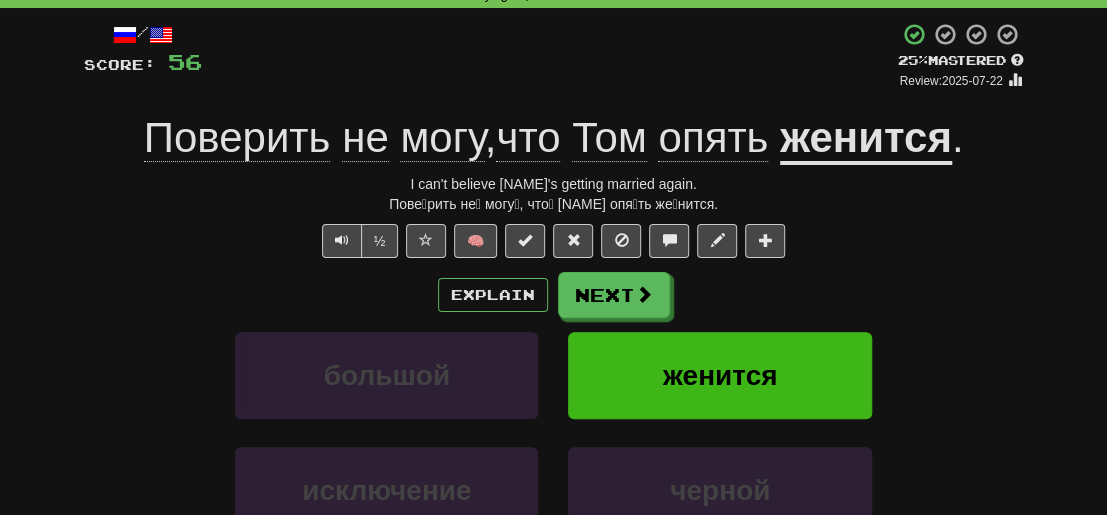 drag, startPoint x: 149, startPoint y: 340, endPoint x: 179, endPoint y: 352, distance: 32.31099 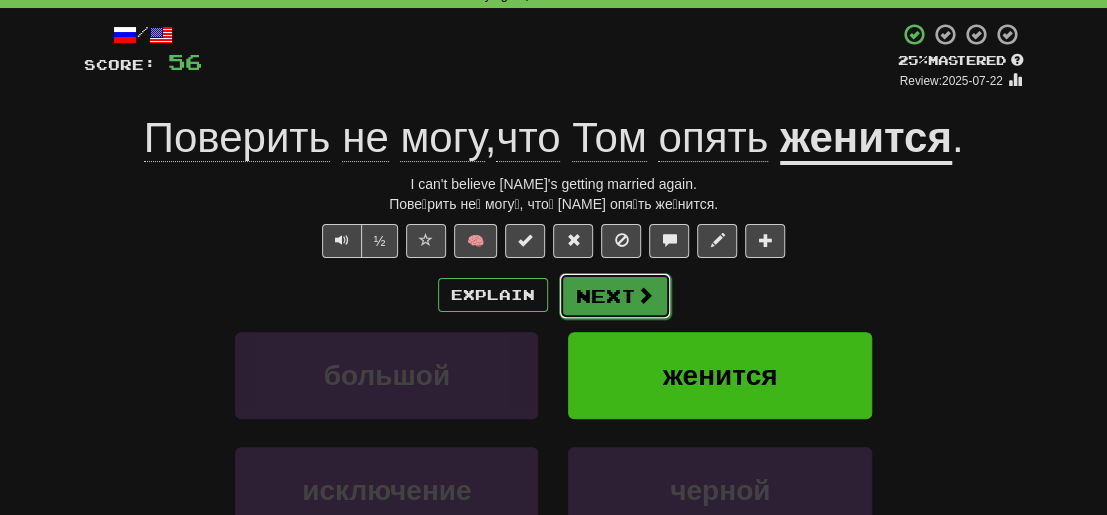 click on "Next" at bounding box center (615, 296) 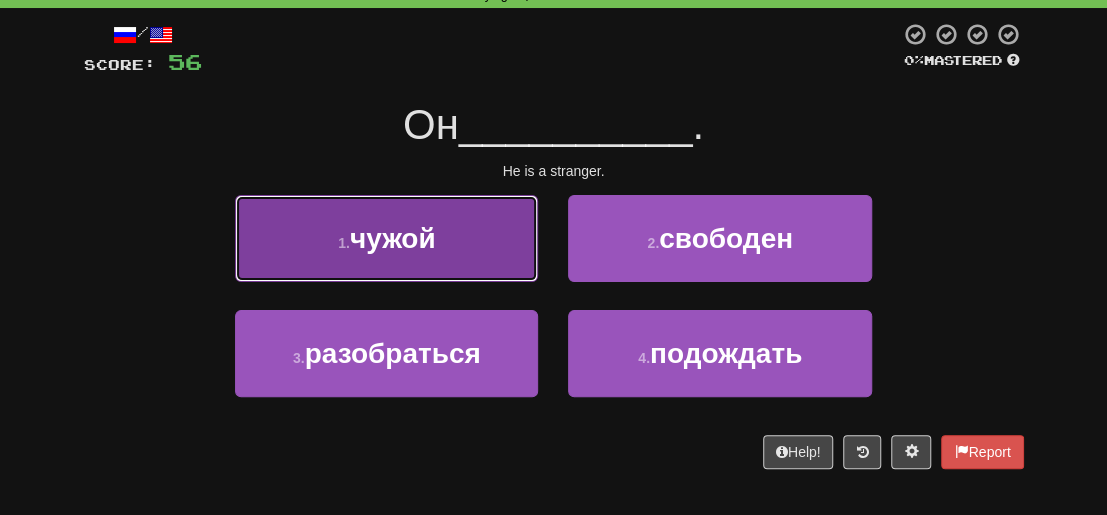click on "1 .  чужой" at bounding box center (386, 238) 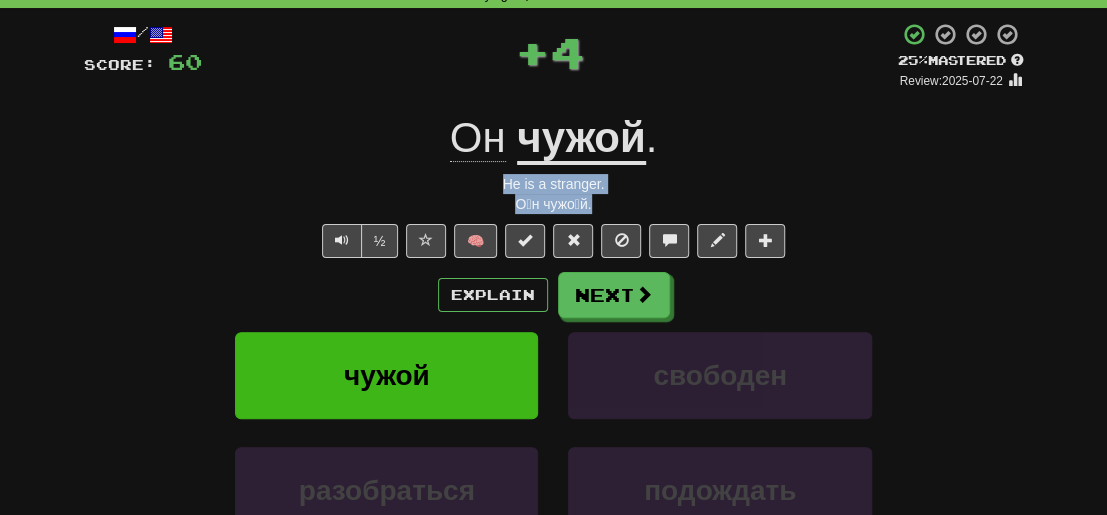drag, startPoint x: 609, startPoint y: 205, endPoint x: 474, endPoint y: 175, distance: 138.29317 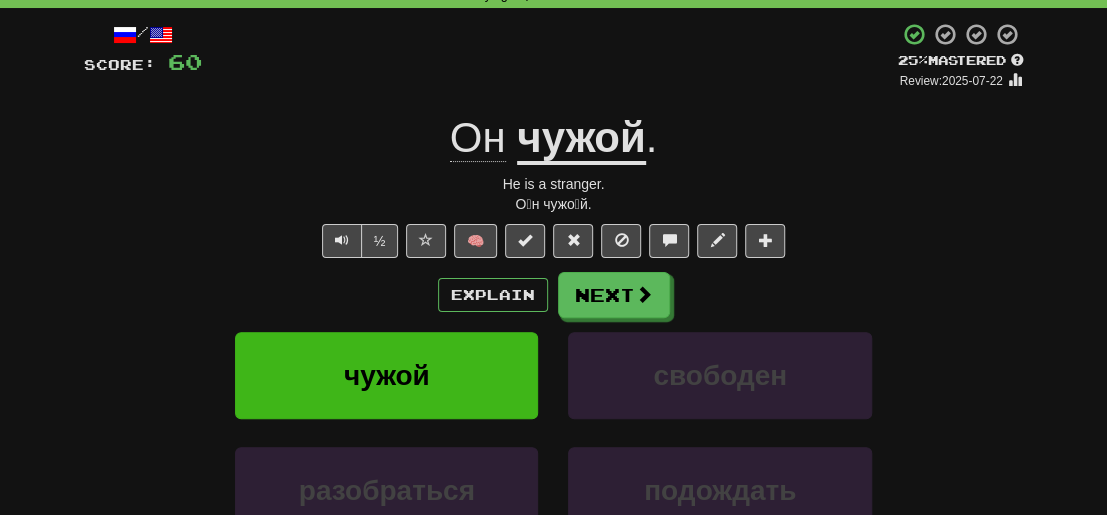 click on "Explain Next" at bounding box center [554, 295] 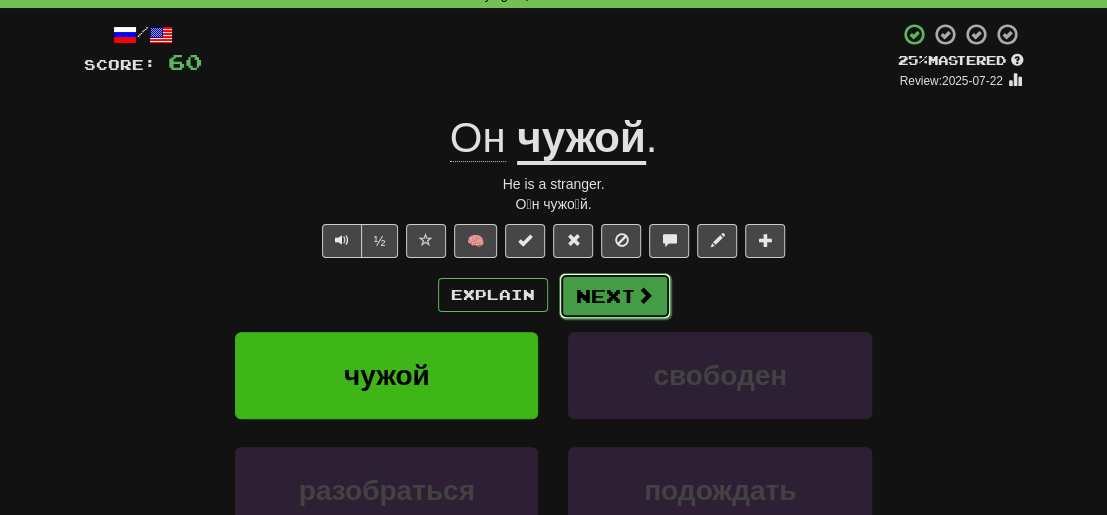click on "Next" at bounding box center (615, 296) 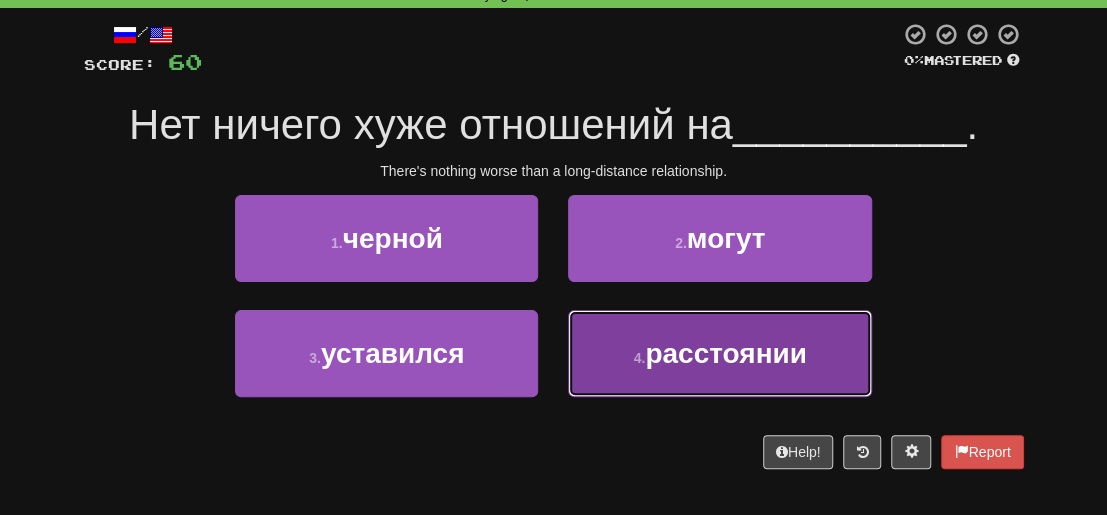 click on "расстоянии" at bounding box center (726, 353) 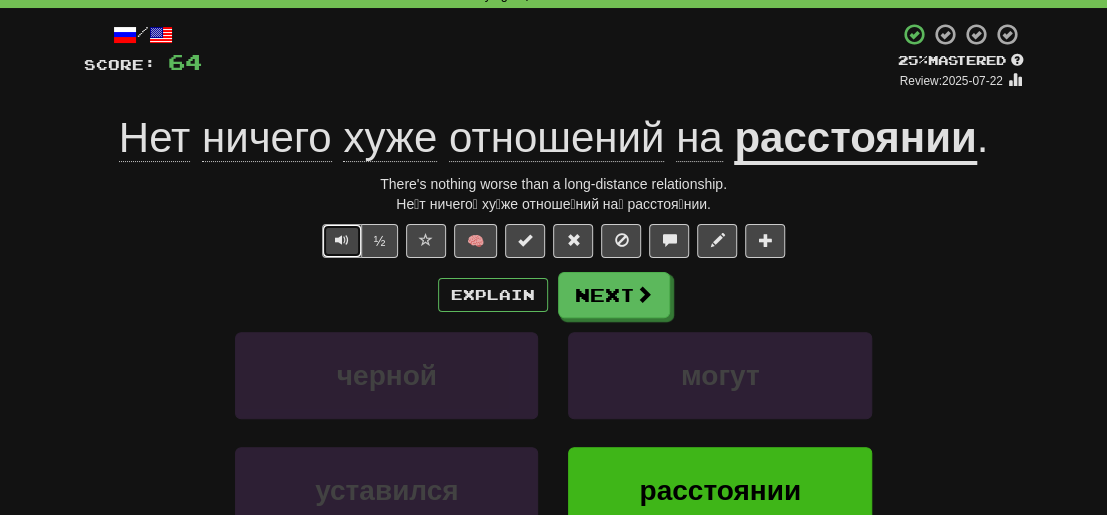 click at bounding box center (342, 240) 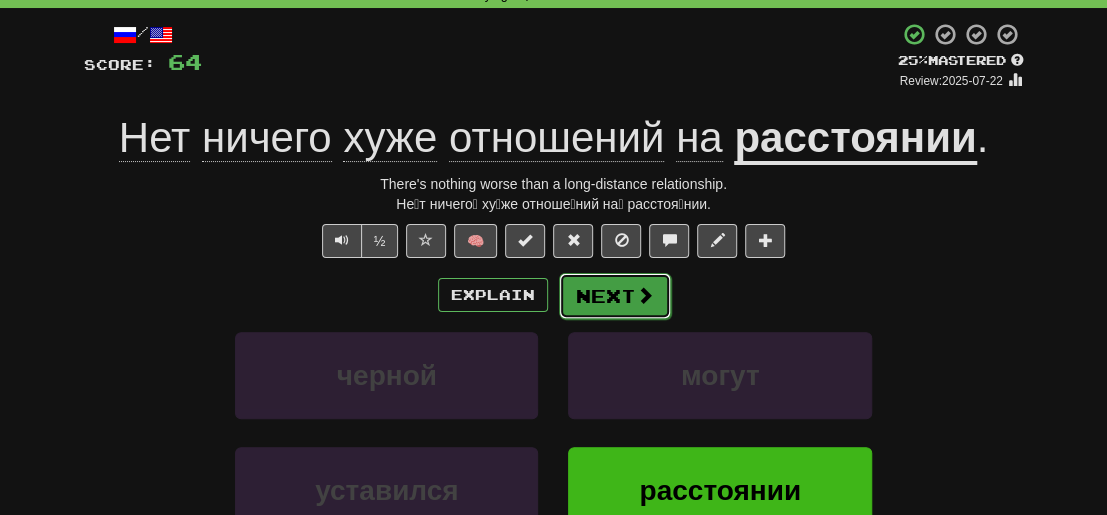 click on "Next" at bounding box center (615, 296) 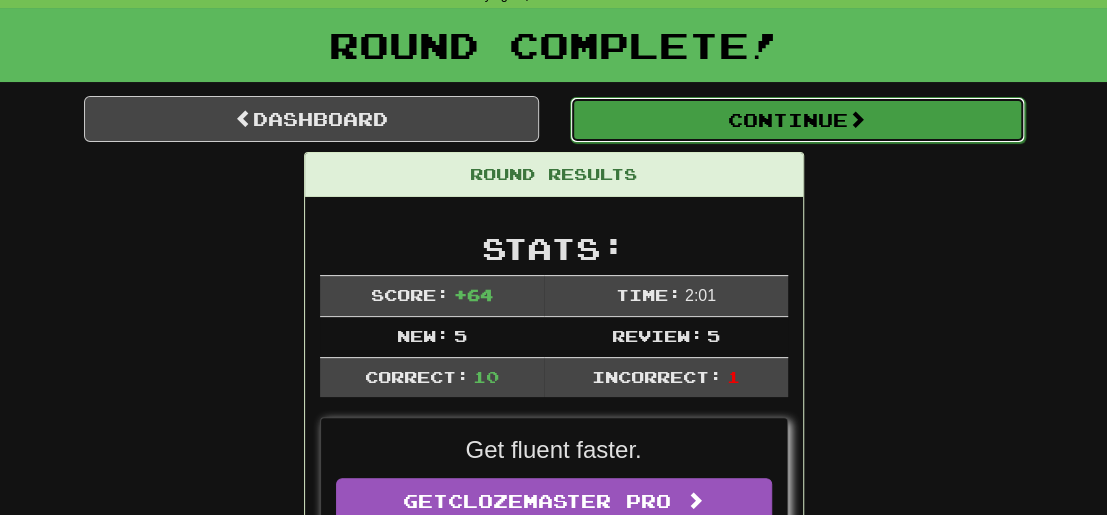 click on "Continue" at bounding box center [797, 120] 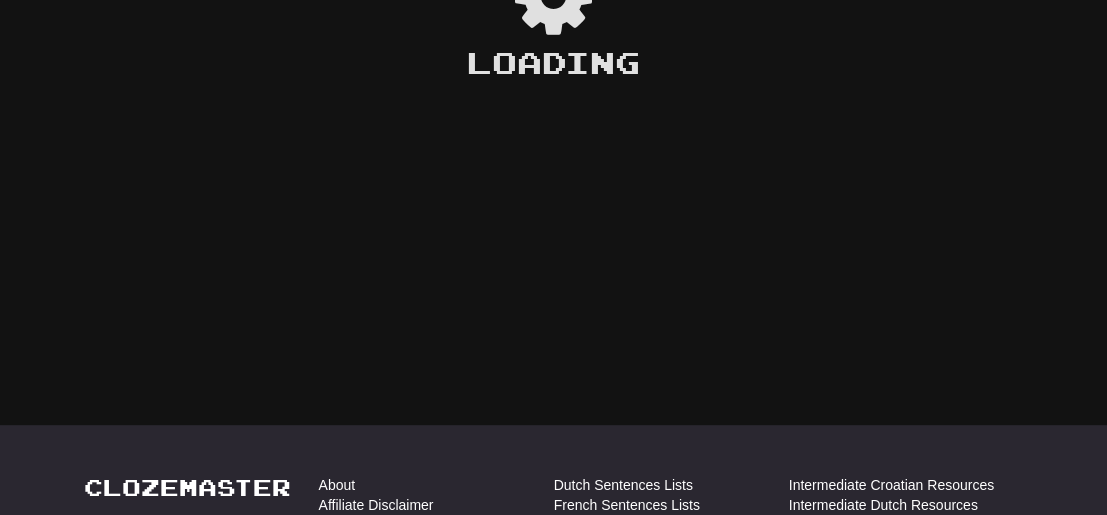 scroll, scrollTop: 100, scrollLeft: 0, axis: vertical 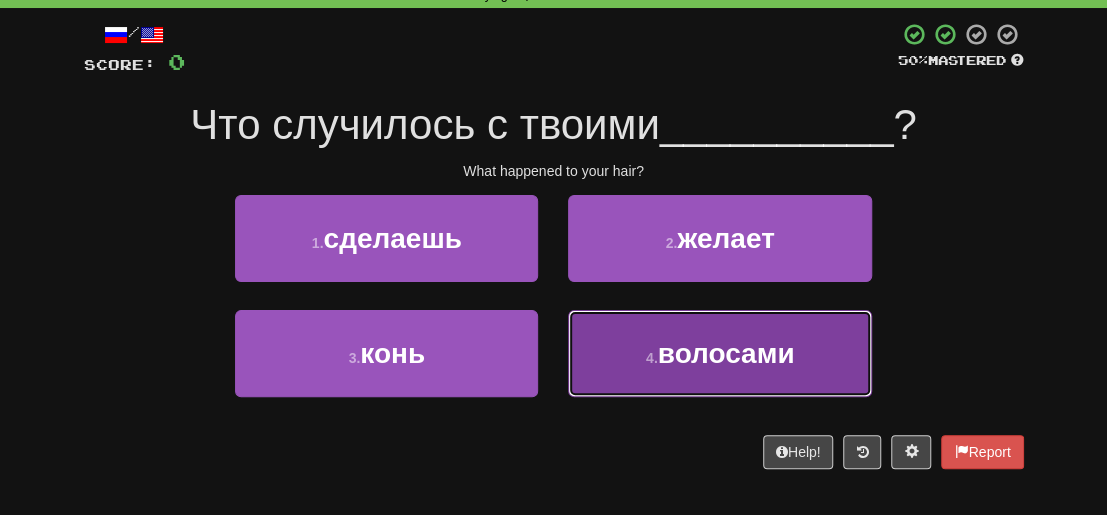 click on "волосами" at bounding box center [726, 353] 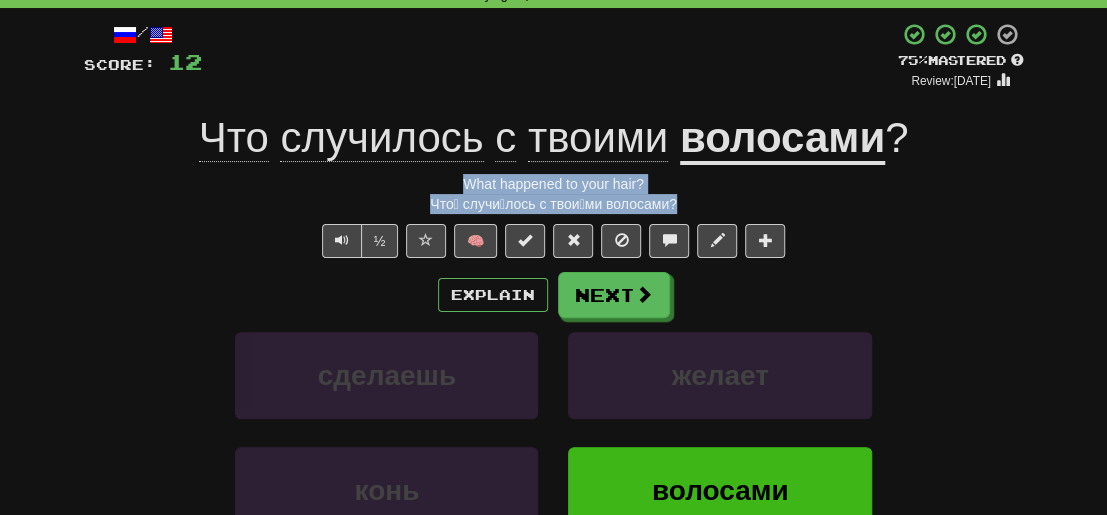 drag, startPoint x: 686, startPoint y: 206, endPoint x: 439, endPoint y: 189, distance: 247.58434 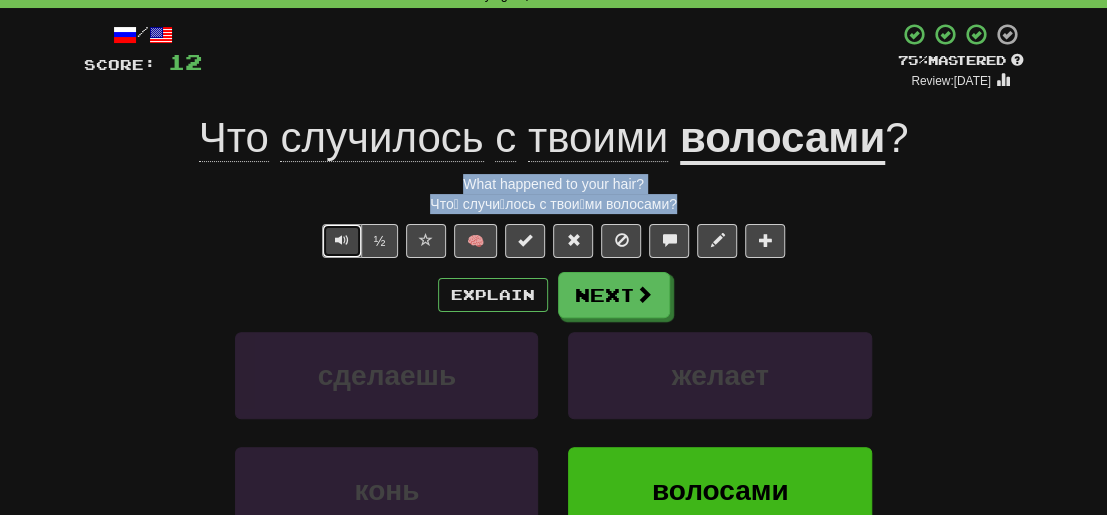 click at bounding box center [342, 241] 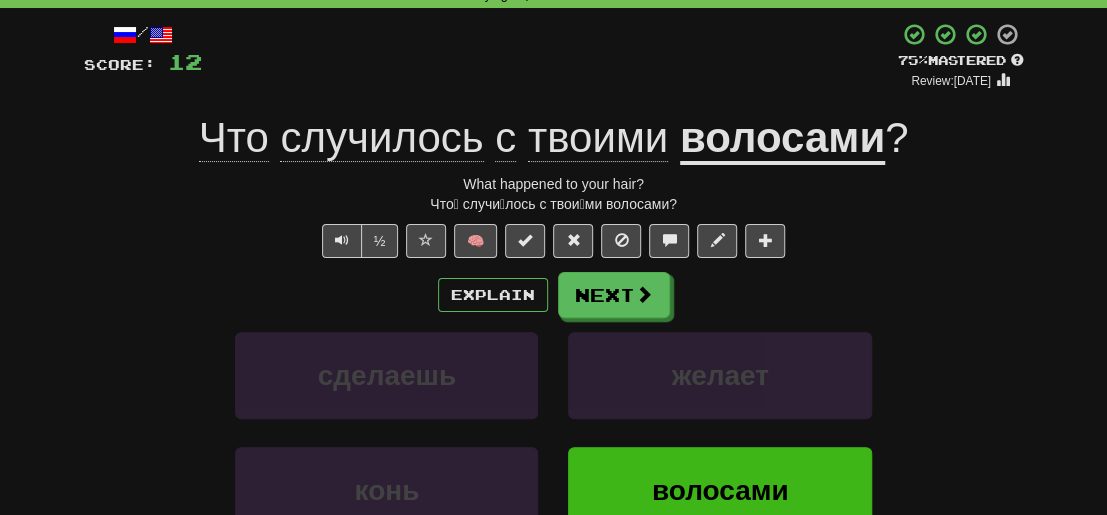 click on "Explain Next" at bounding box center (554, 295) 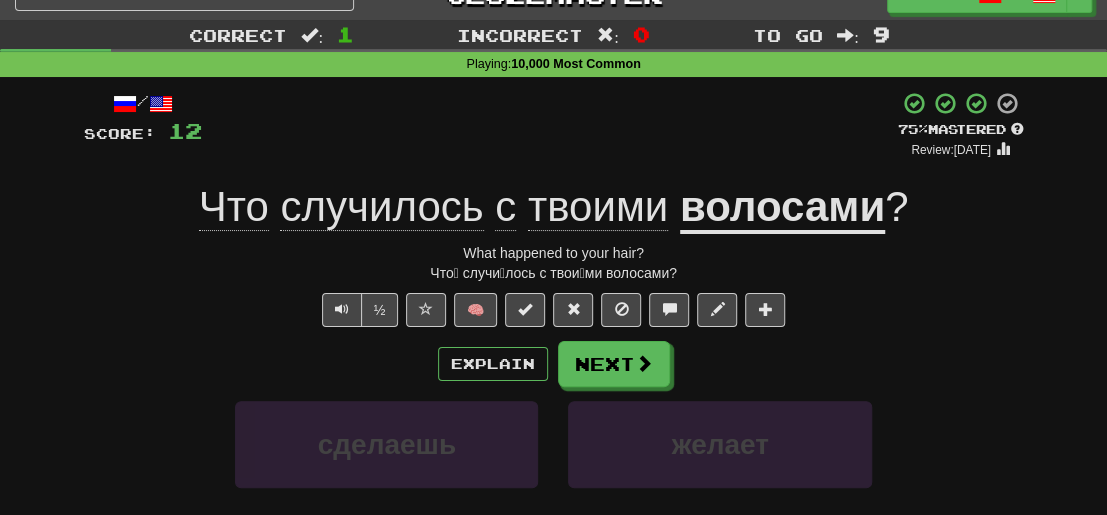 scroll, scrollTop: 0, scrollLeft: 0, axis: both 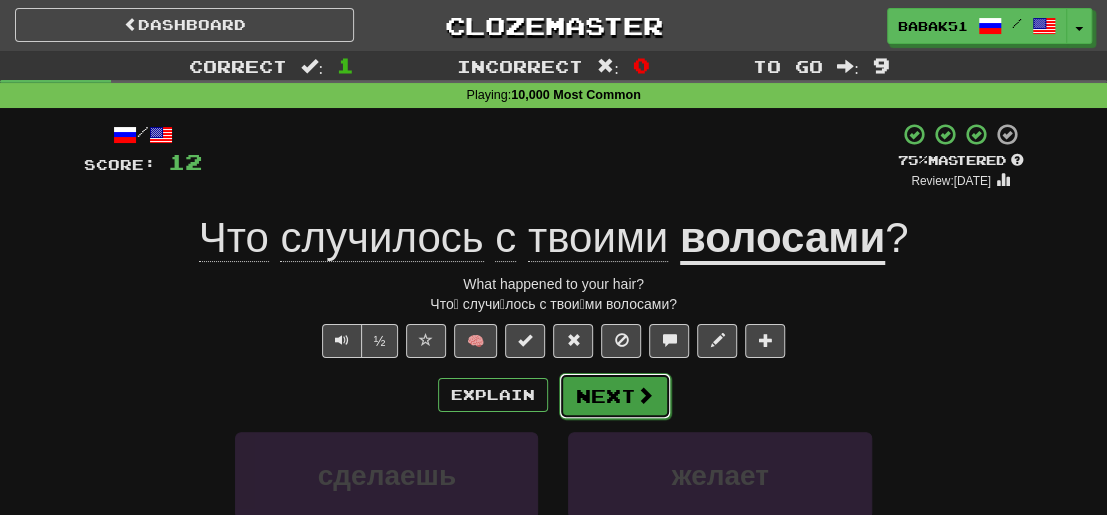 click on "Next" at bounding box center (615, 396) 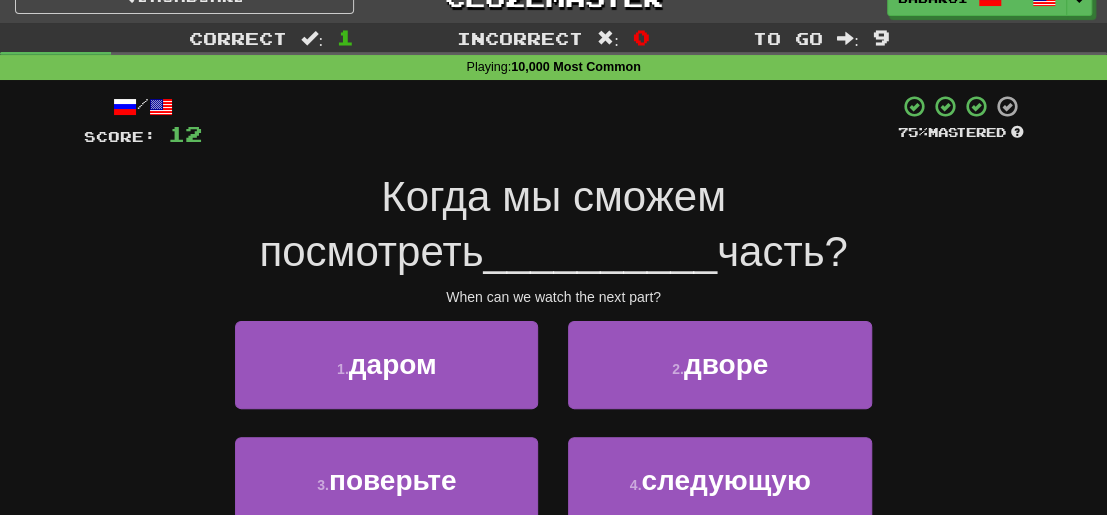 scroll, scrollTop: 100, scrollLeft: 0, axis: vertical 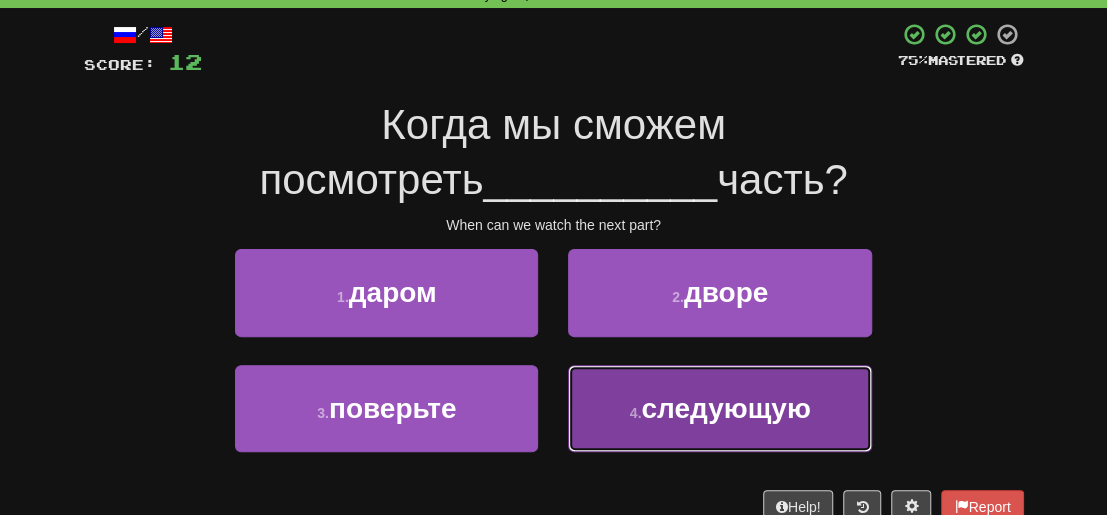 click on "следующую" at bounding box center (725, 408) 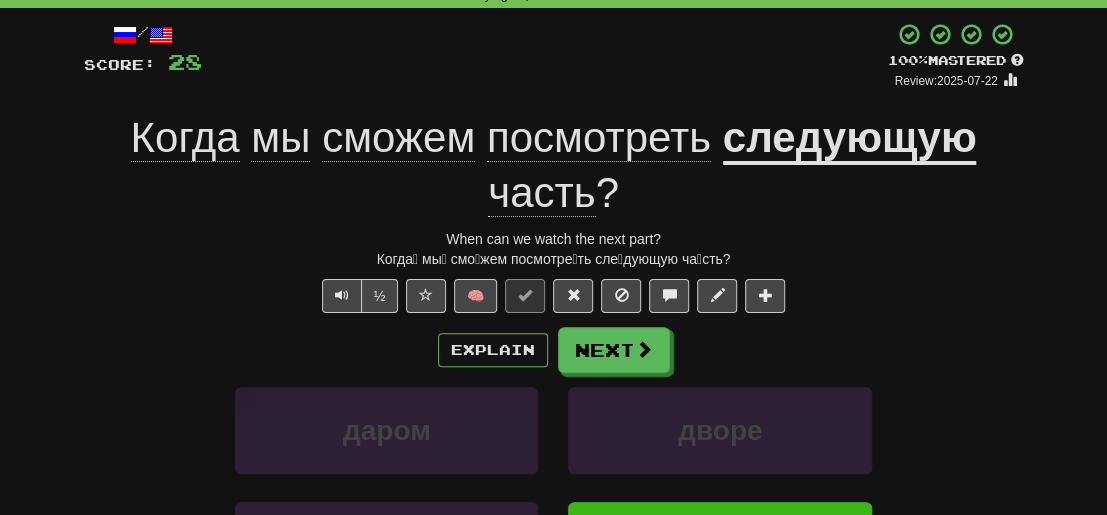 click on "часть" at bounding box center [541, 193] 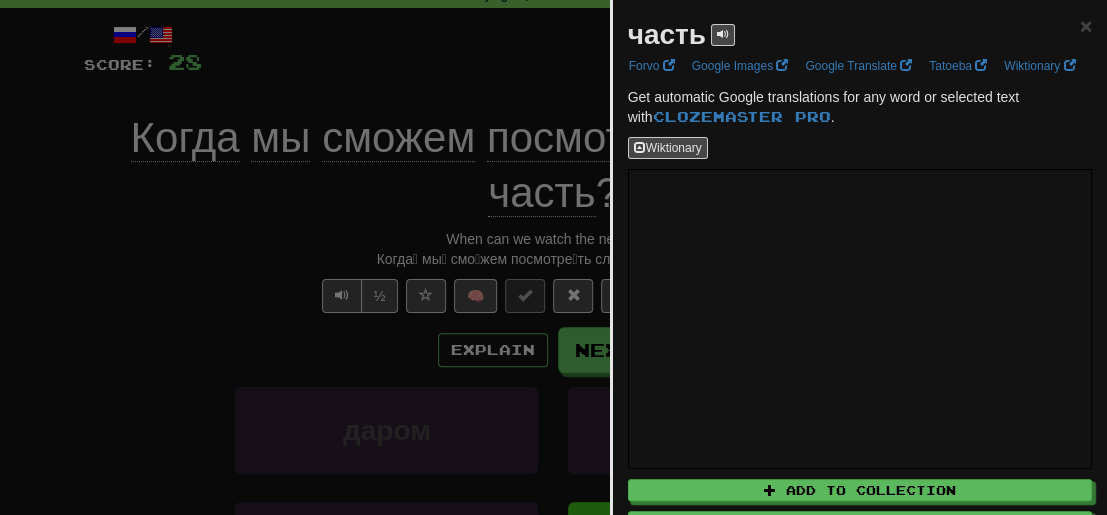 click at bounding box center (553, 257) 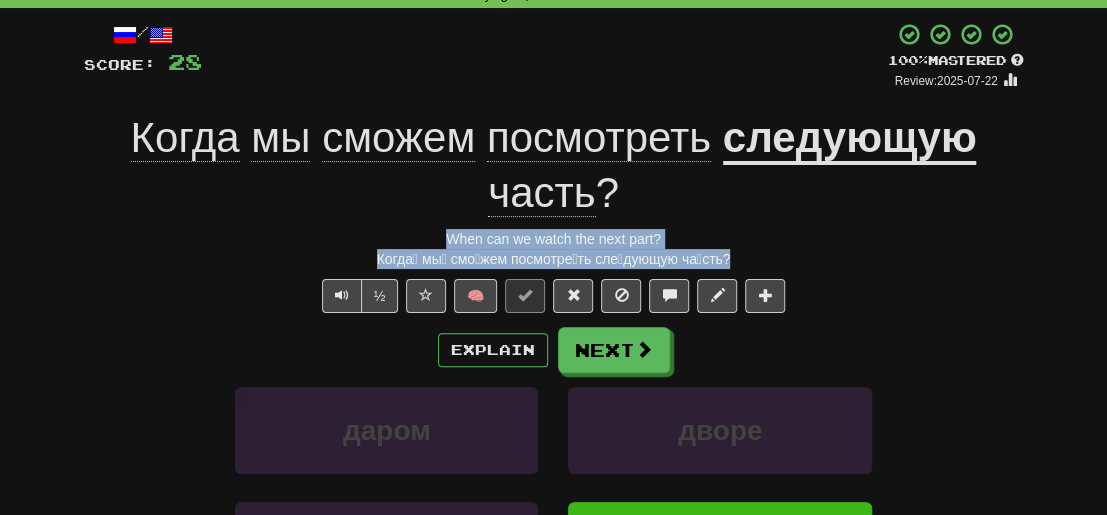 drag, startPoint x: 726, startPoint y: 259, endPoint x: 384, endPoint y: 242, distance: 342.42224 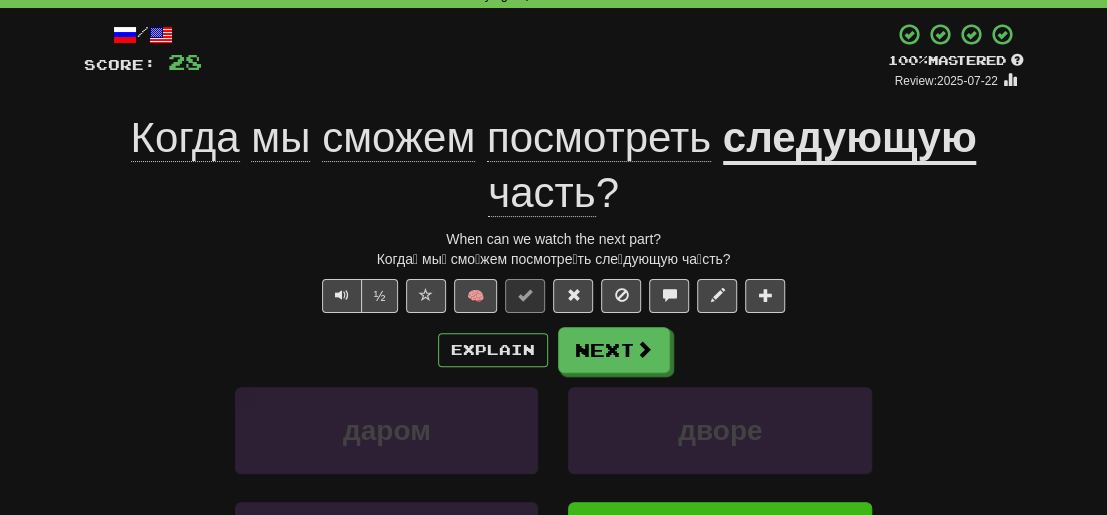 click on "Explain Next" at bounding box center (554, 350) 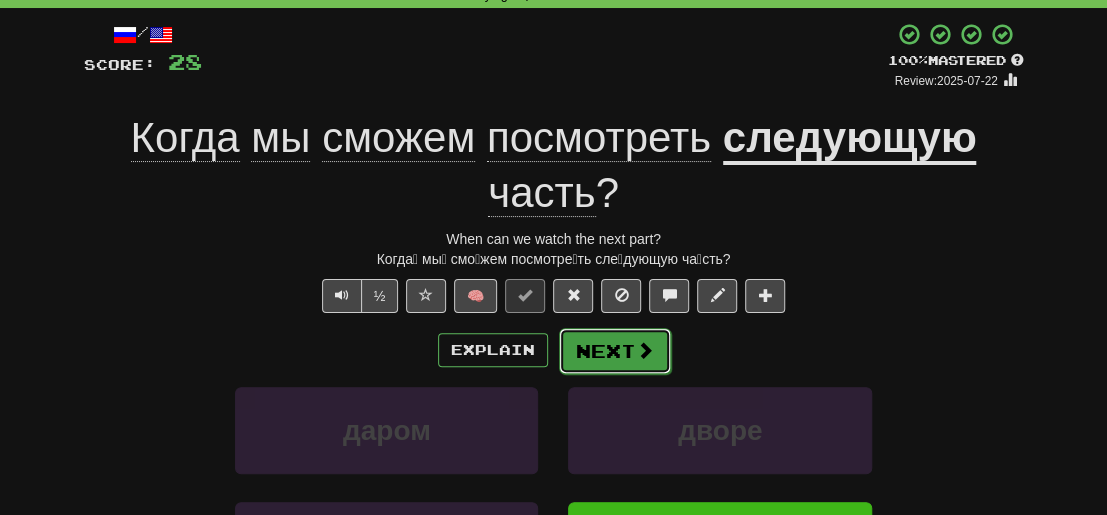 click on "Next" at bounding box center [615, 351] 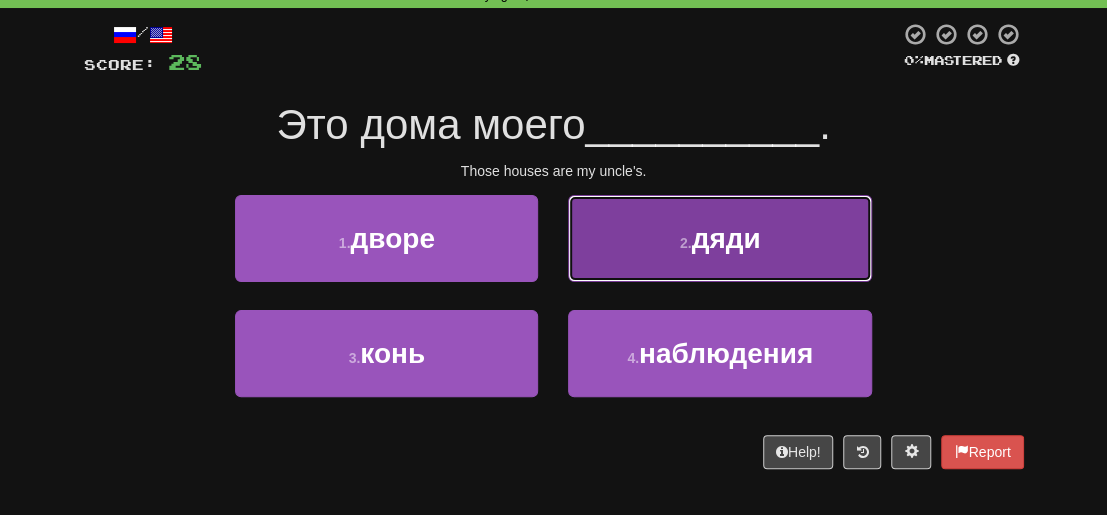 click on "дяди" at bounding box center [725, 238] 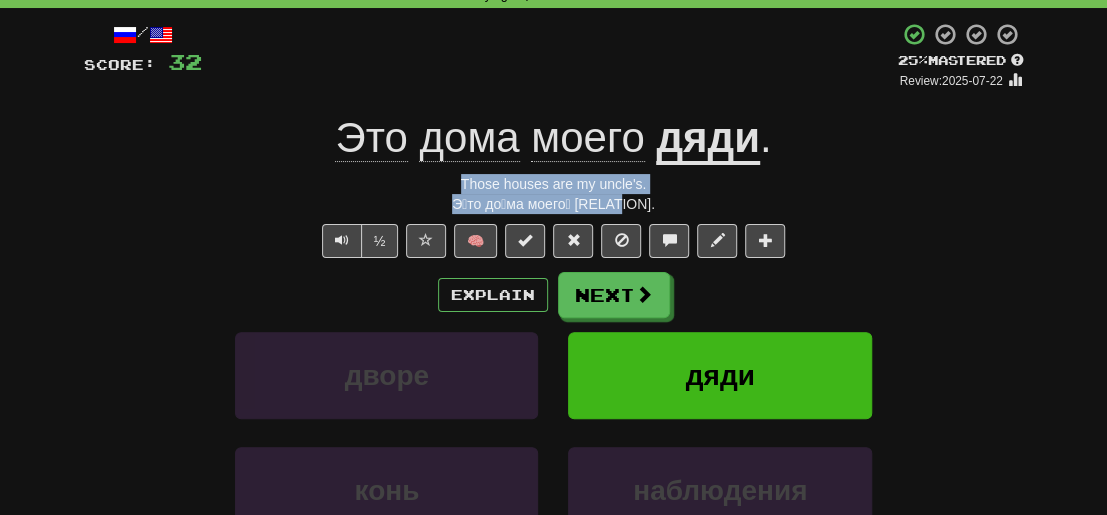 drag, startPoint x: 632, startPoint y: 207, endPoint x: 439, endPoint y: 189, distance: 193.83755 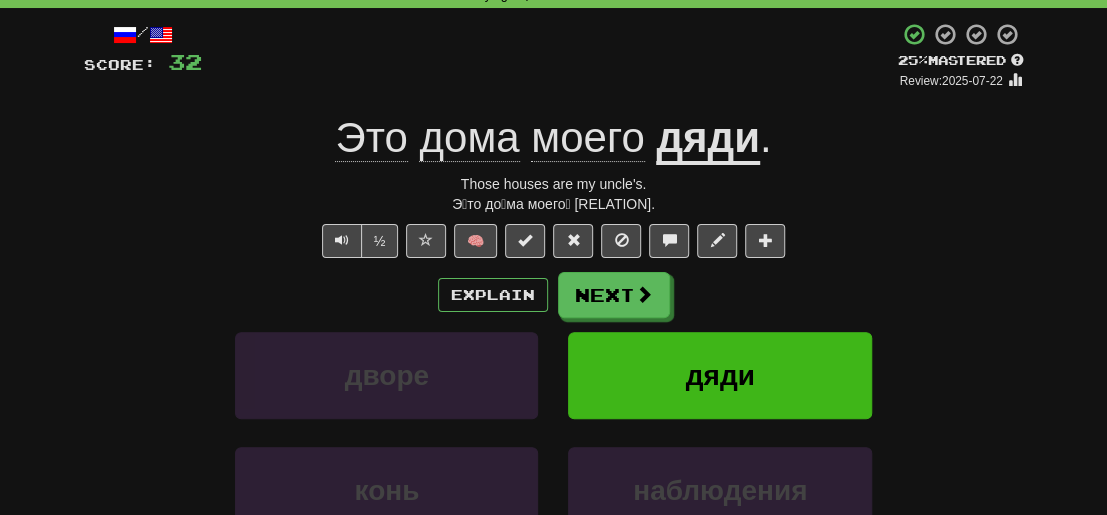 drag, startPoint x: 88, startPoint y: 308, endPoint x: 102, endPoint y: 297, distance: 17.804493 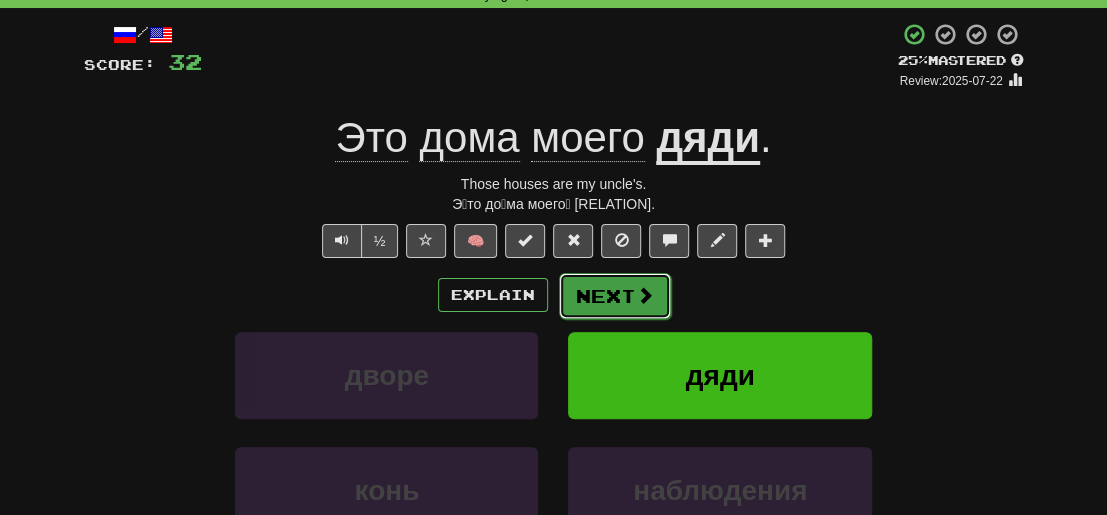 click on "Next" at bounding box center [615, 296] 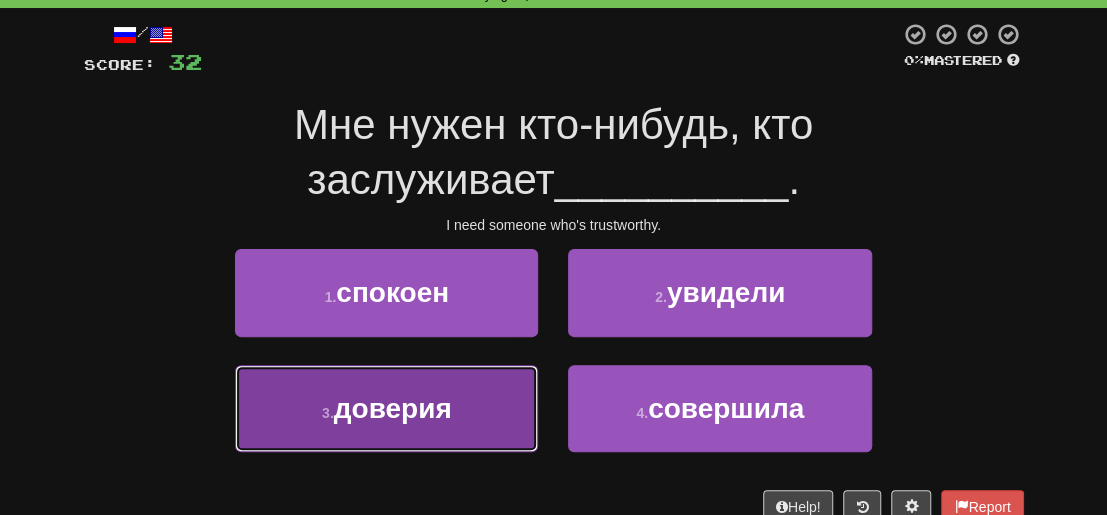 click on "доверия" at bounding box center [393, 408] 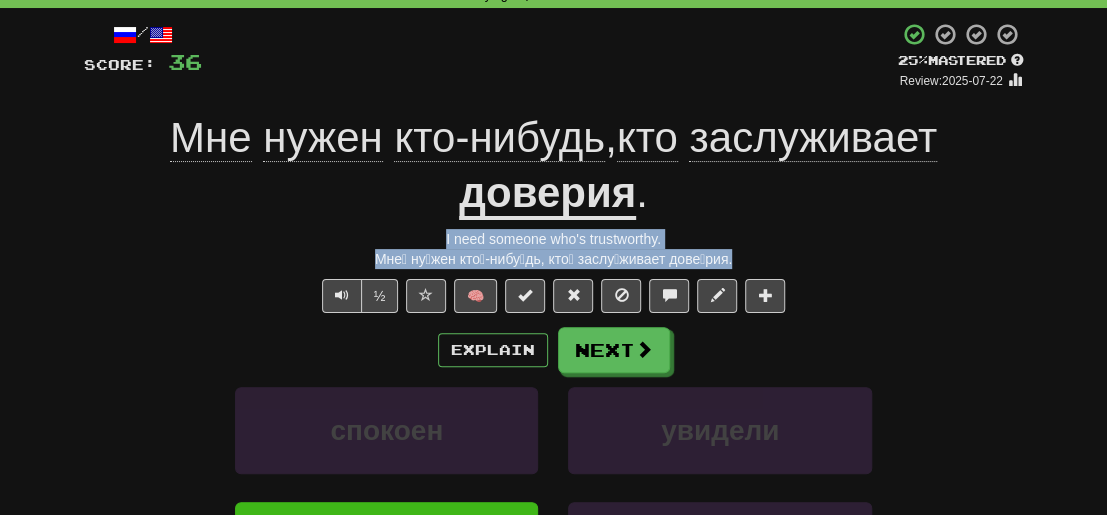 drag, startPoint x: 738, startPoint y: 255, endPoint x: 396, endPoint y: 233, distance: 342.70688 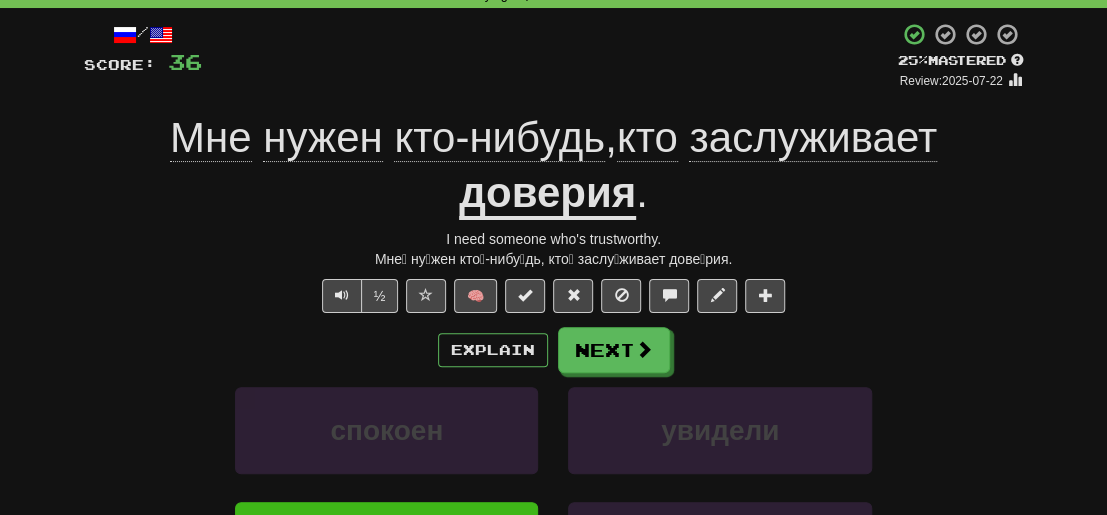 click on "спокоен увидели" at bounding box center [554, 444] 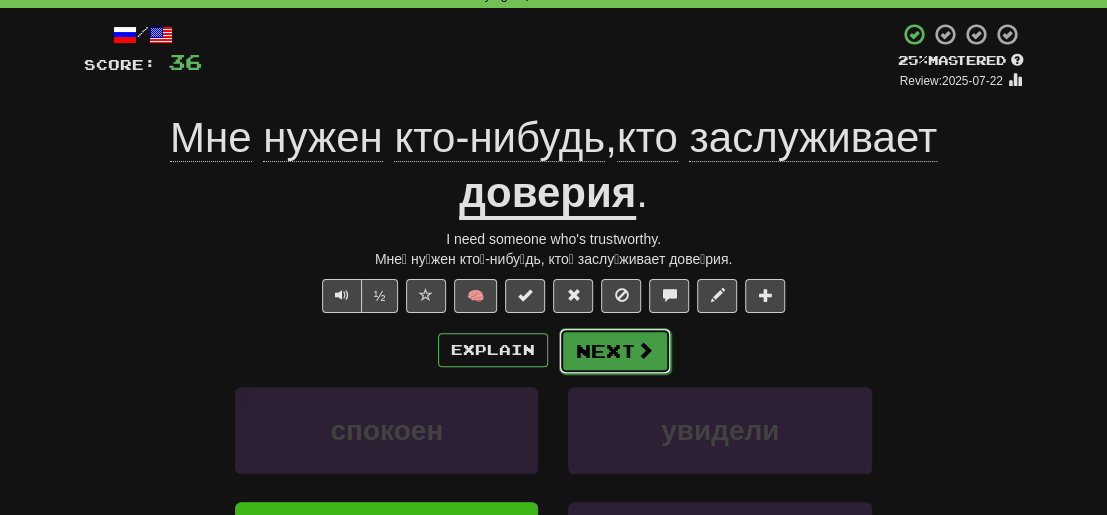 click on "Next" at bounding box center (615, 351) 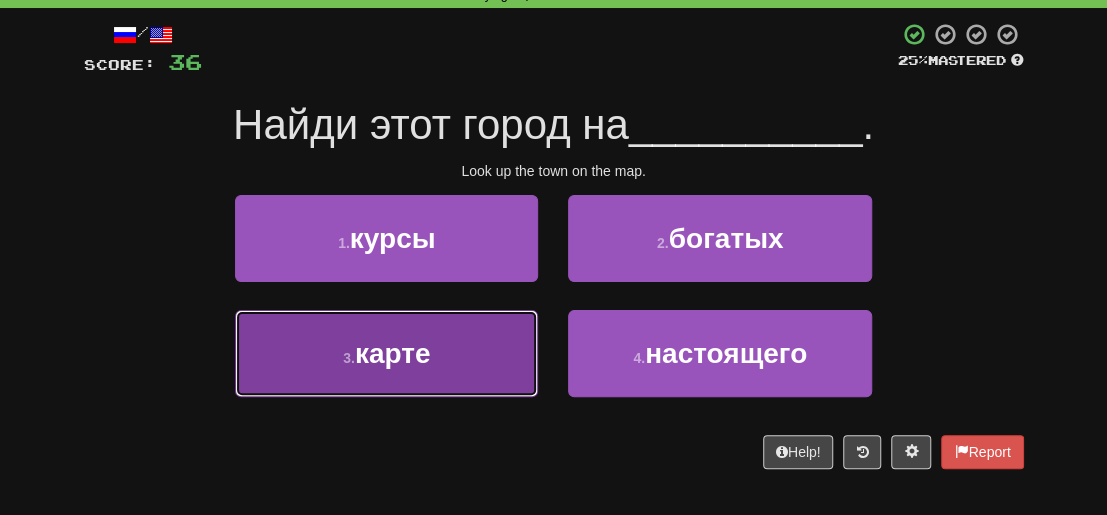 click on "3 .  карте" at bounding box center (386, 353) 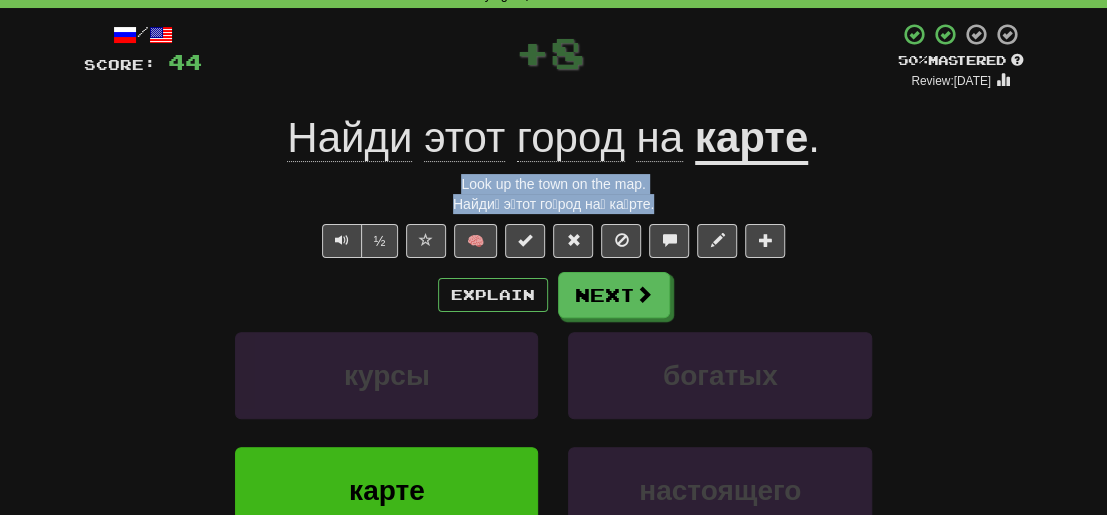 drag, startPoint x: 662, startPoint y: 205, endPoint x: 444, endPoint y: 189, distance: 218.58636 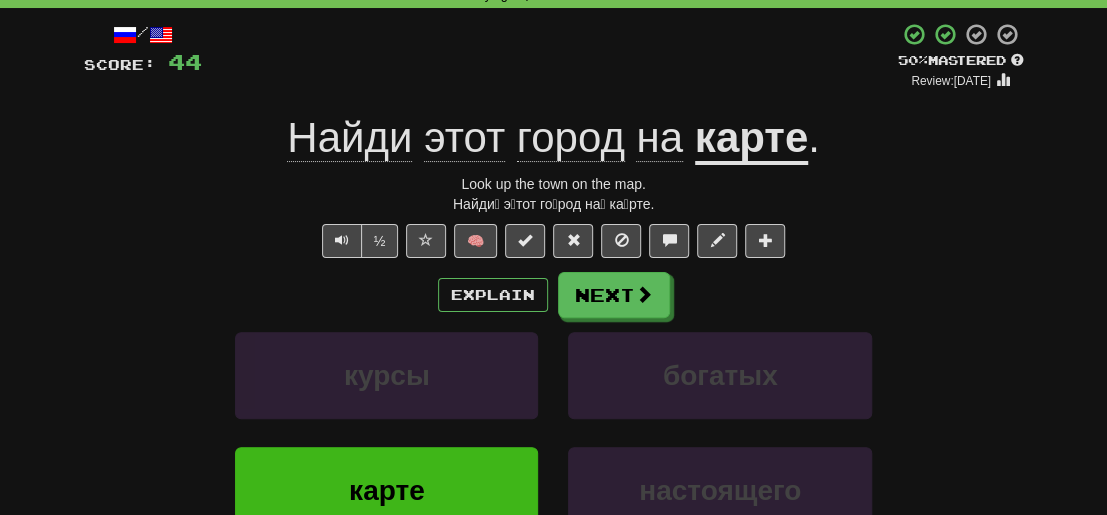 click on "Explain Next" at bounding box center (554, 295) 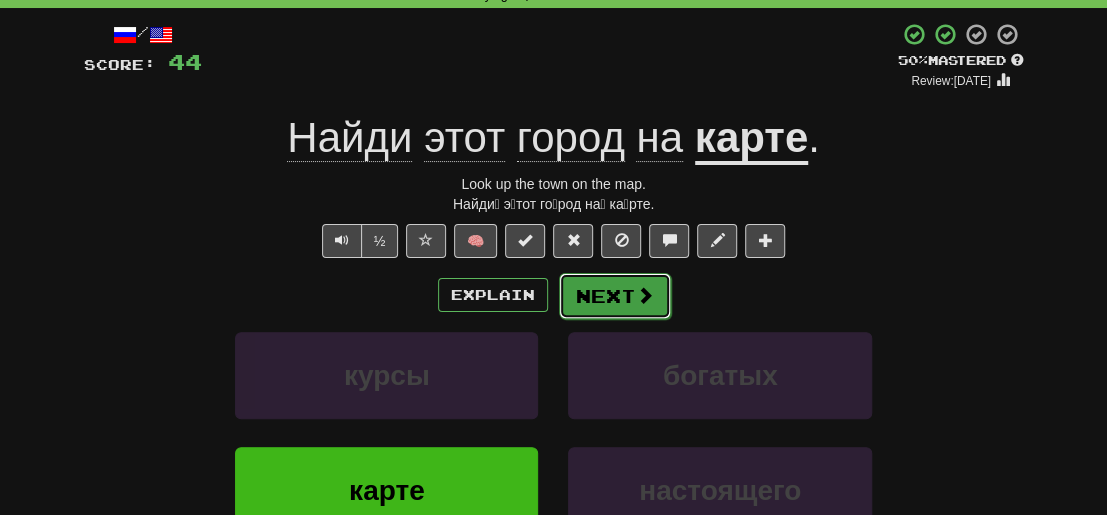 click on "Next" at bounding box center [615, 296] 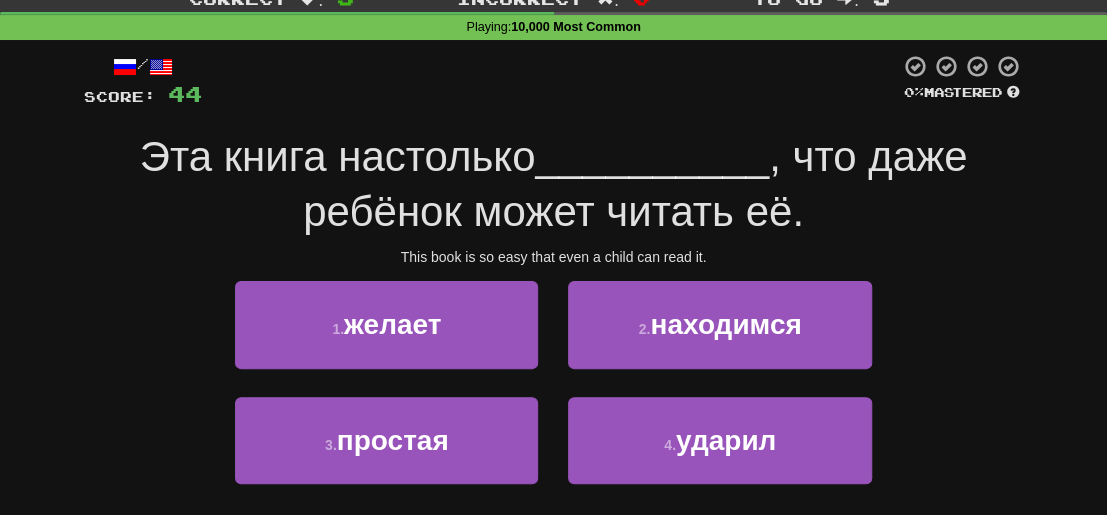 scroll, scrollTop: 100, scrollLeft: 0, axis: vertical 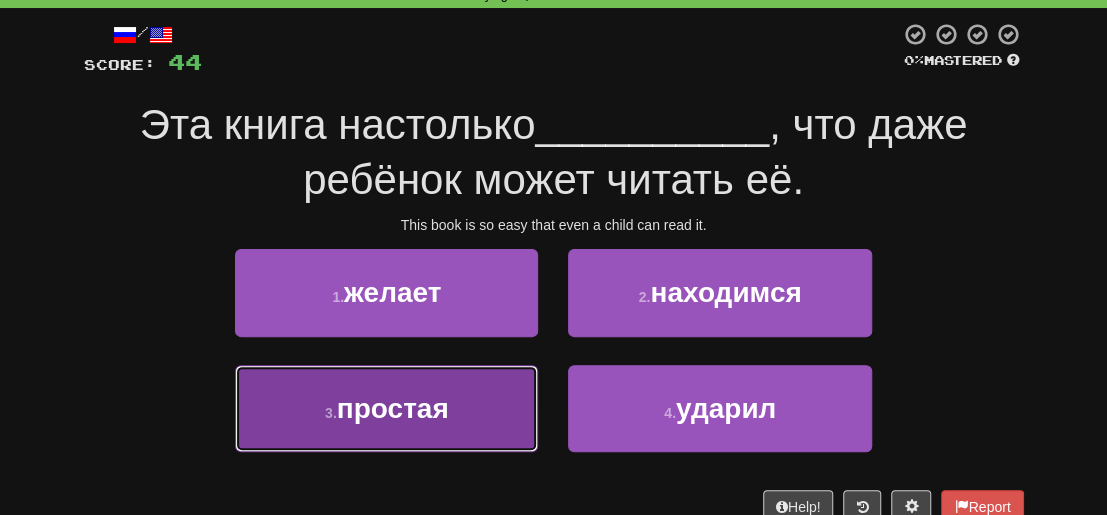 click on "простая" at bounding box center [393, 408] 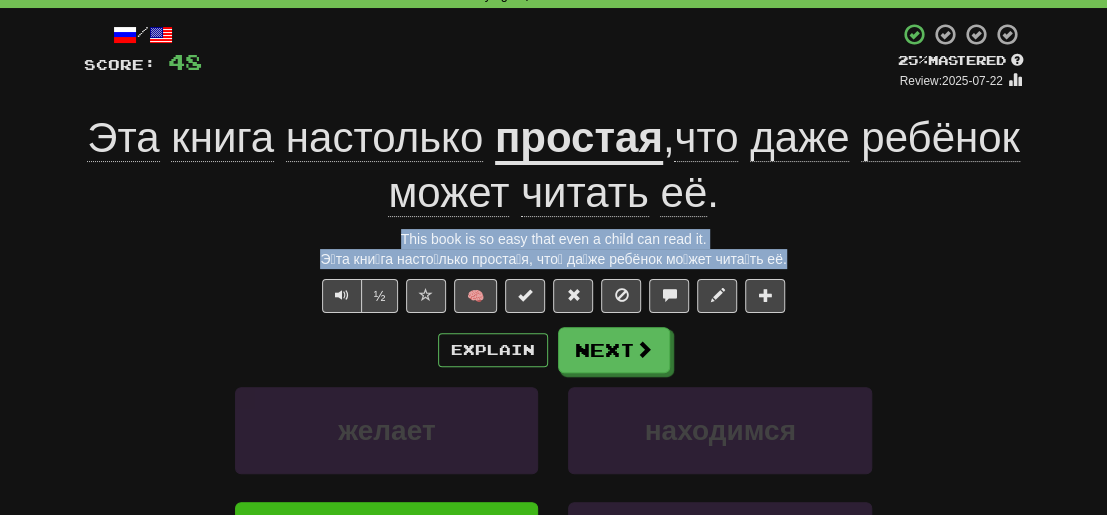 drag, startPoint x: 781, startPoint y: 258, endPoint x: 347, endPoint y: 241, distance: 434.33282 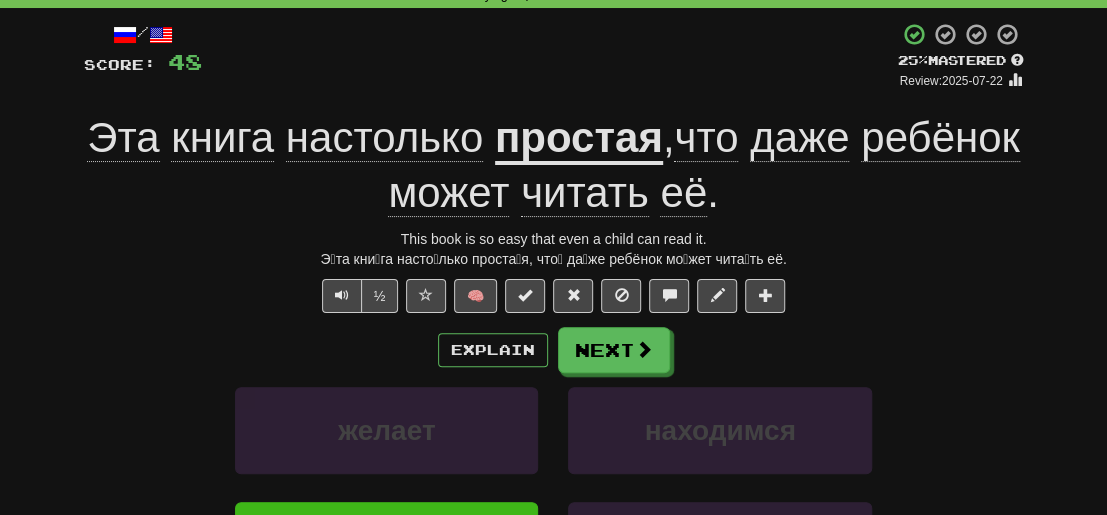 click on "Explain Next" at bounding box center [554, 350] 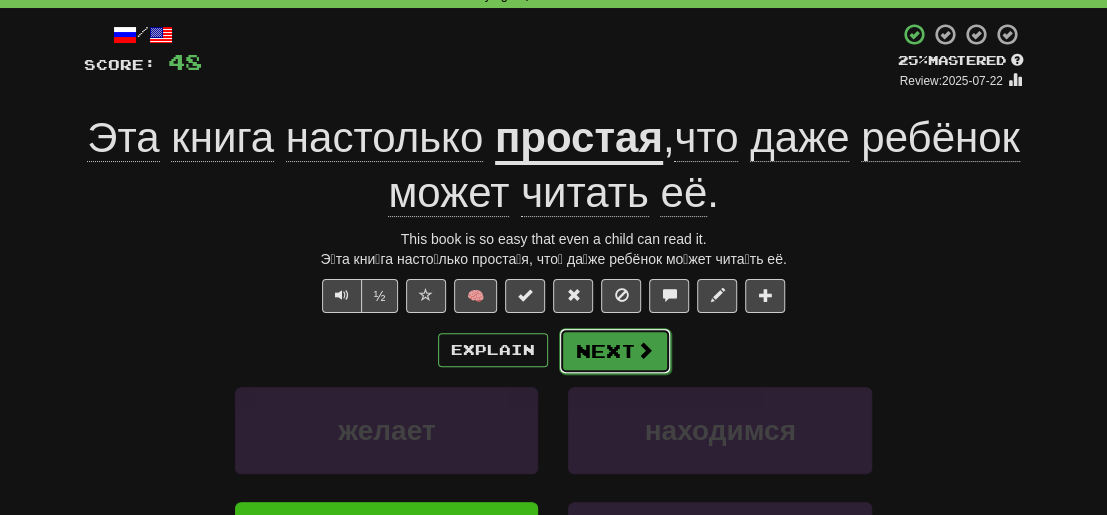 click at bounding box center (645, 350) 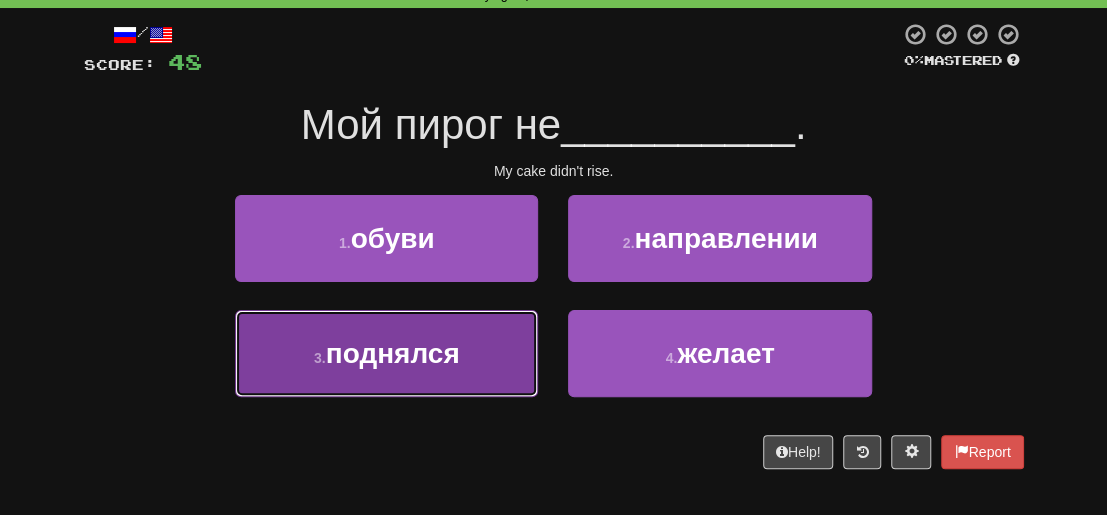 click on "поднялся" at bounding box center (393, 353) 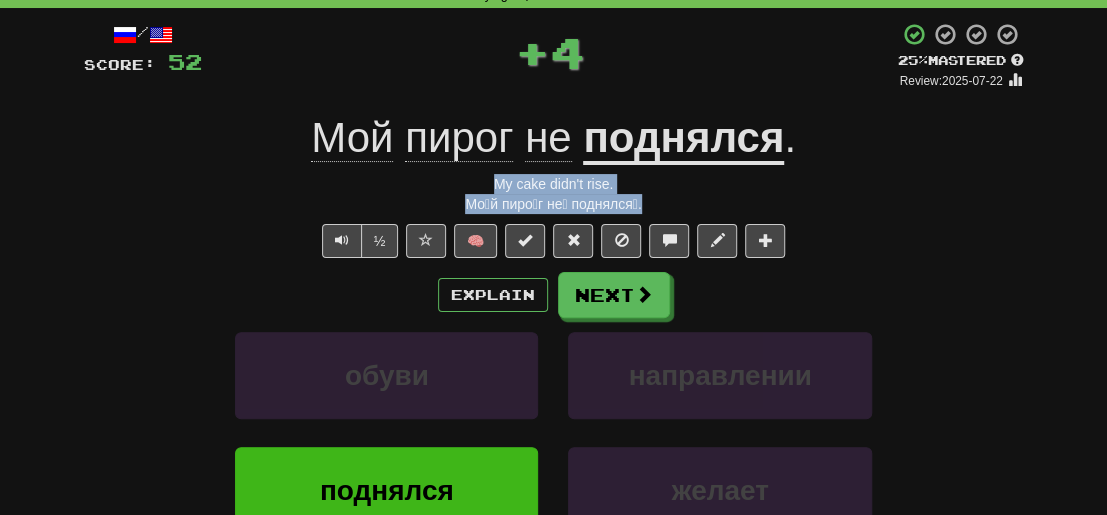 drag, startPoint x: 636, startPoint y: 205, endPoint x: 433, endPoint y: 173, distance: 205.50668 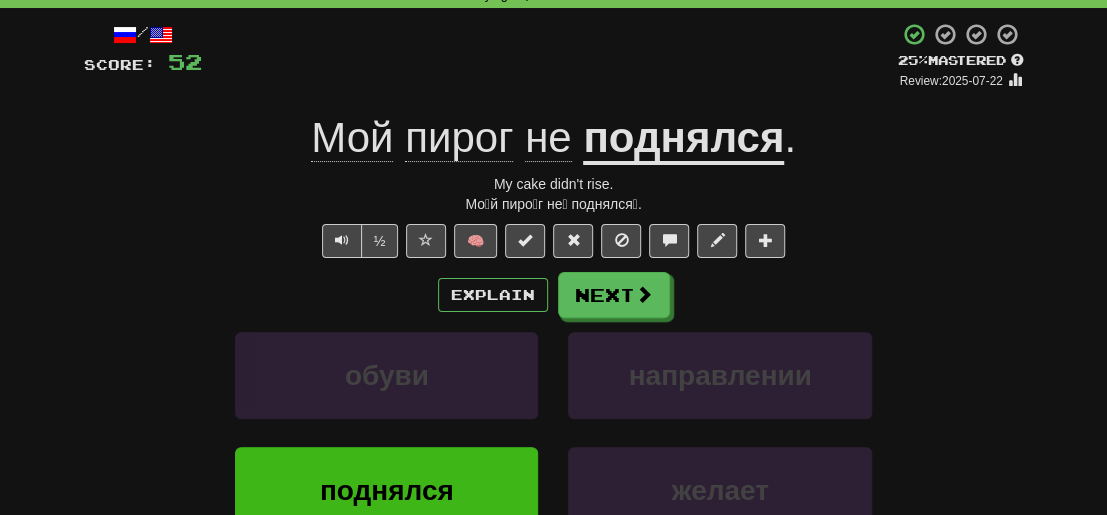 click on "обуви направлении" at bounding box center [554, 389] 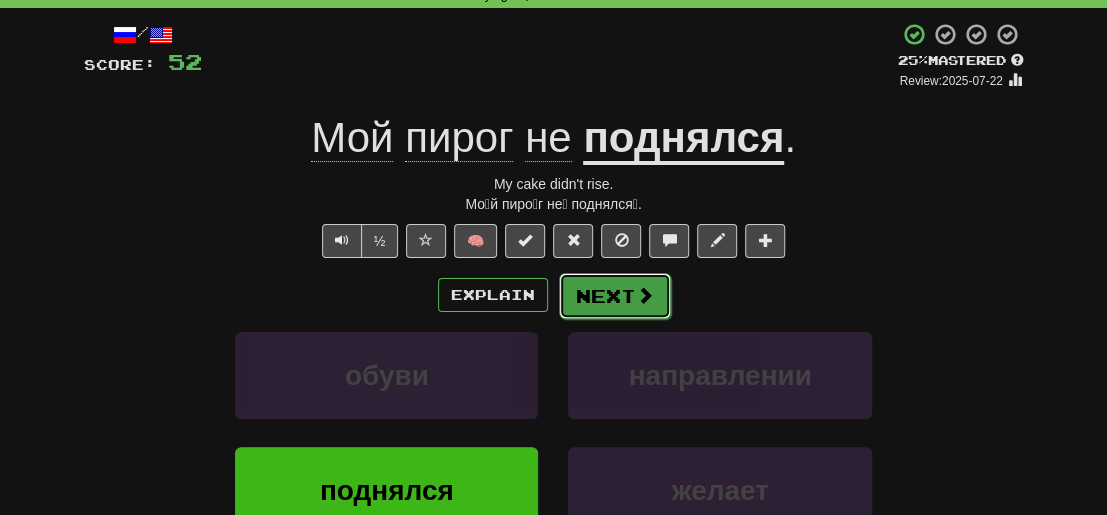 click on "Next" at bounding box center [615, 296] 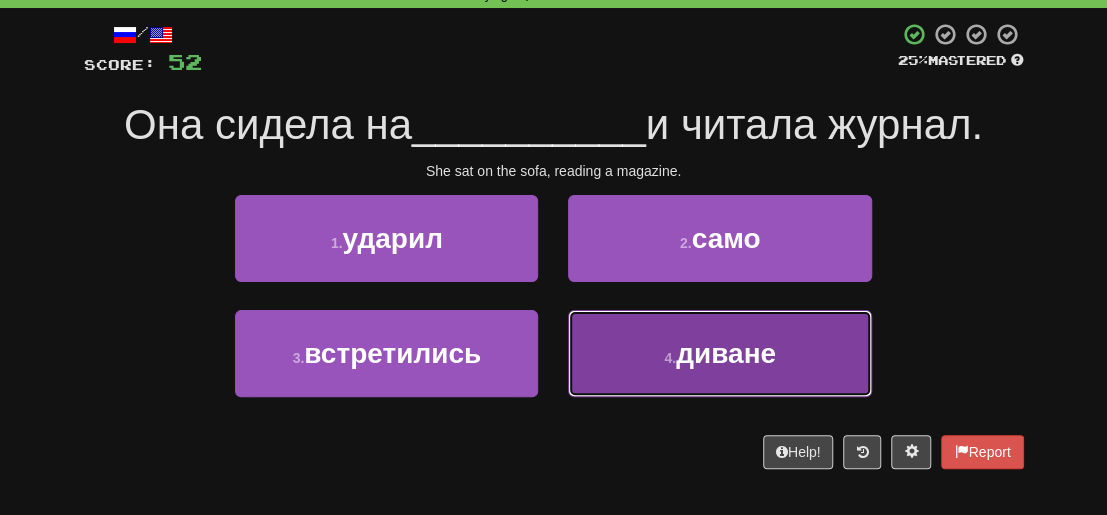 click on "диване" at bounding box center [726, 353] 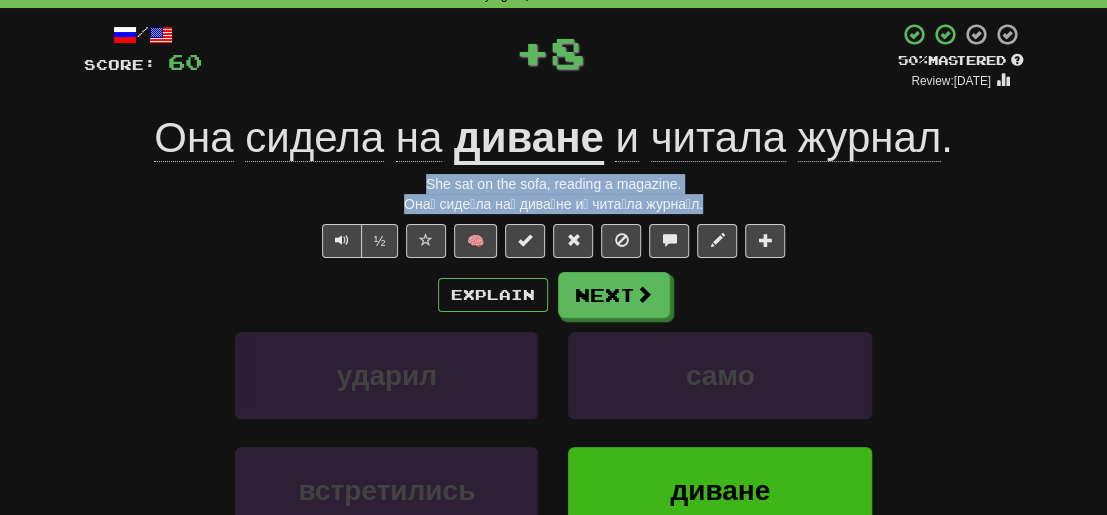 drag, startPoint x: 716, startPoint y: 207, endPoint x: 376, endPoint y: 182, distance: 340.91788 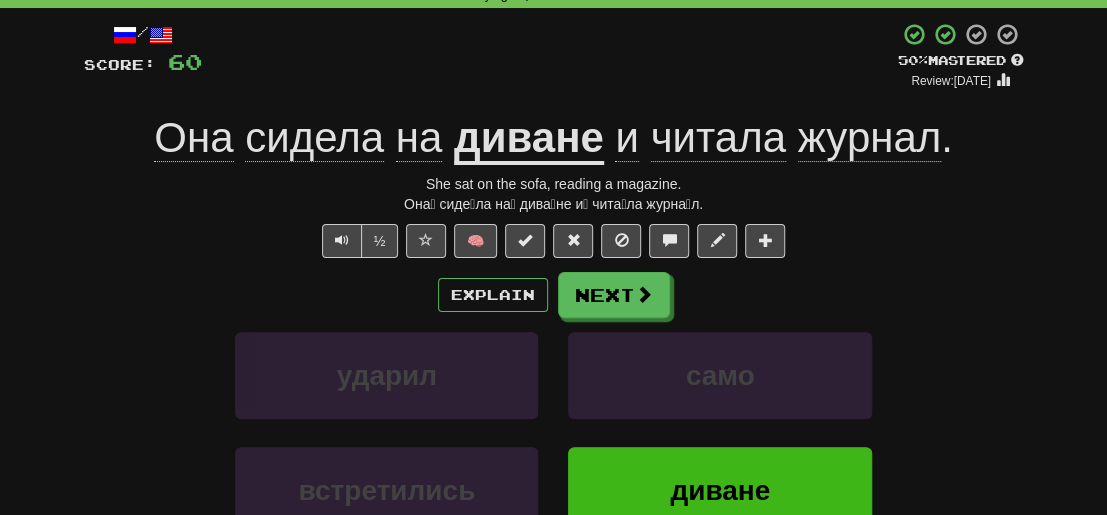 click on "Explain Next" at bounding box center (554, 295) 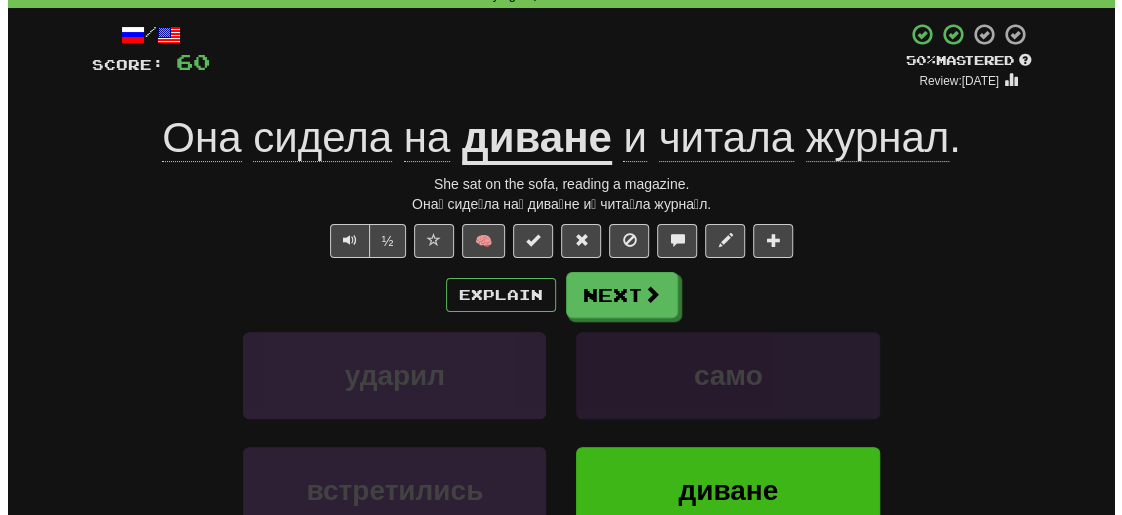 scroll, scrollTop: 0, scrollLeft: 0, axis: both 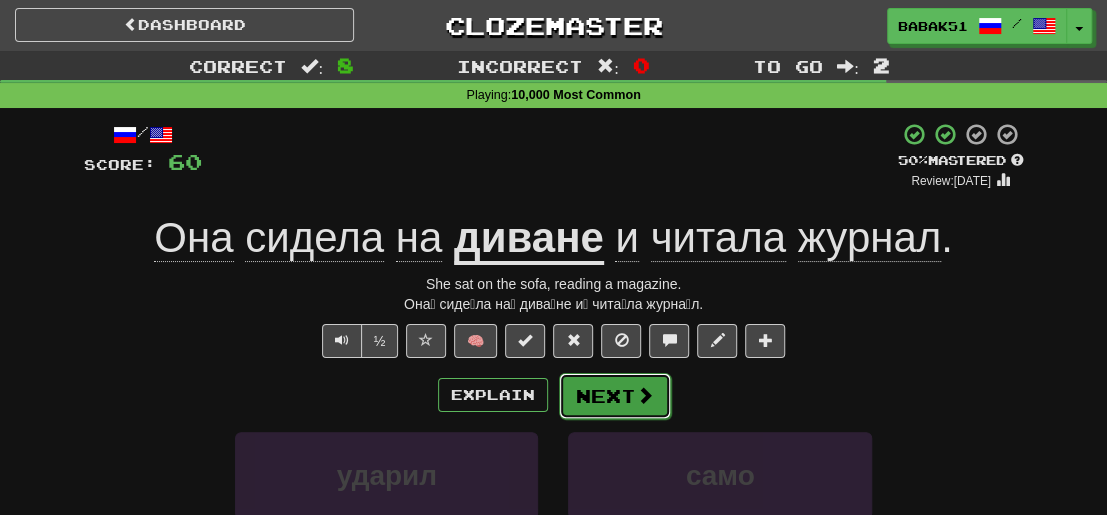 click at bounding box center (645, 395) 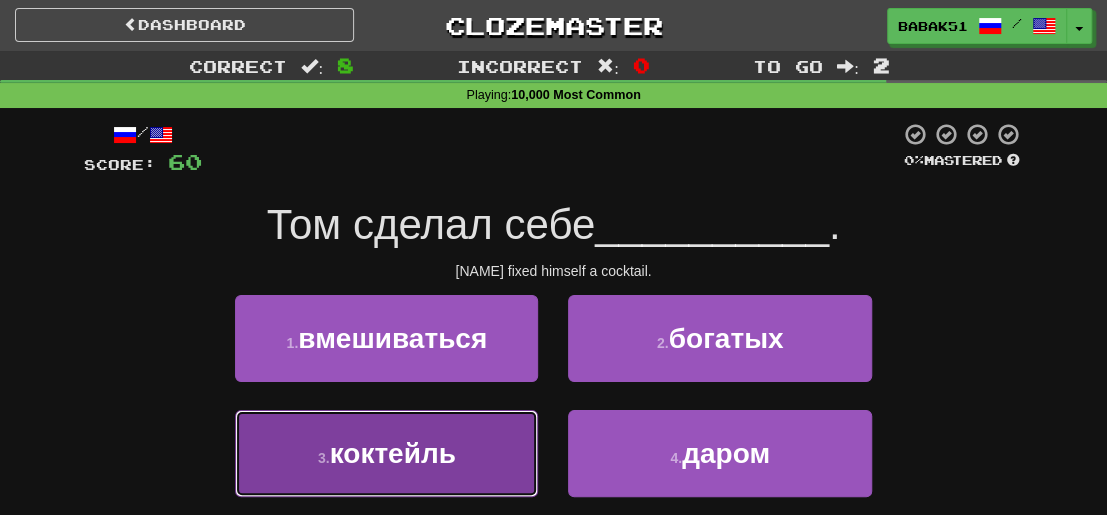 click on "коктейль" at bounding box center [393, 453] 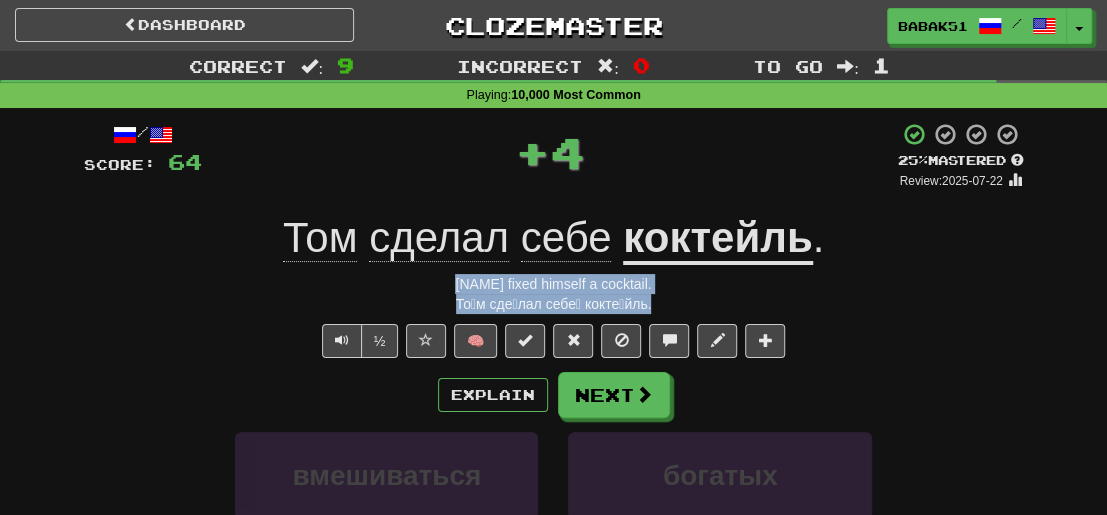 drag, startPoint x: 650, startPoint y: 308, endPoint x: 436, endPoint y: 273, distance: 216.84326 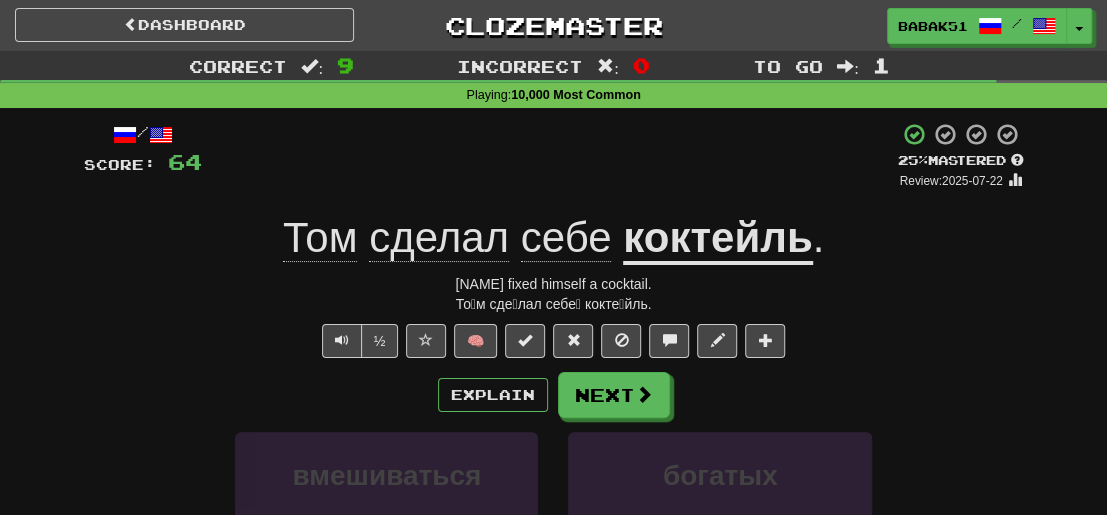 click on "Explain Next" at bounding box center (554, 395) 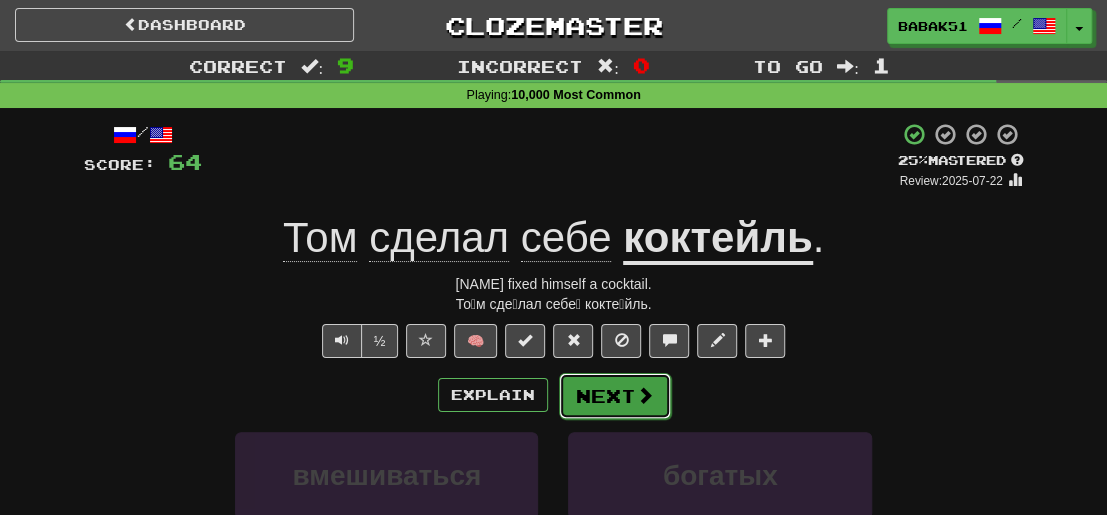 click at bounding box center [645, 395] 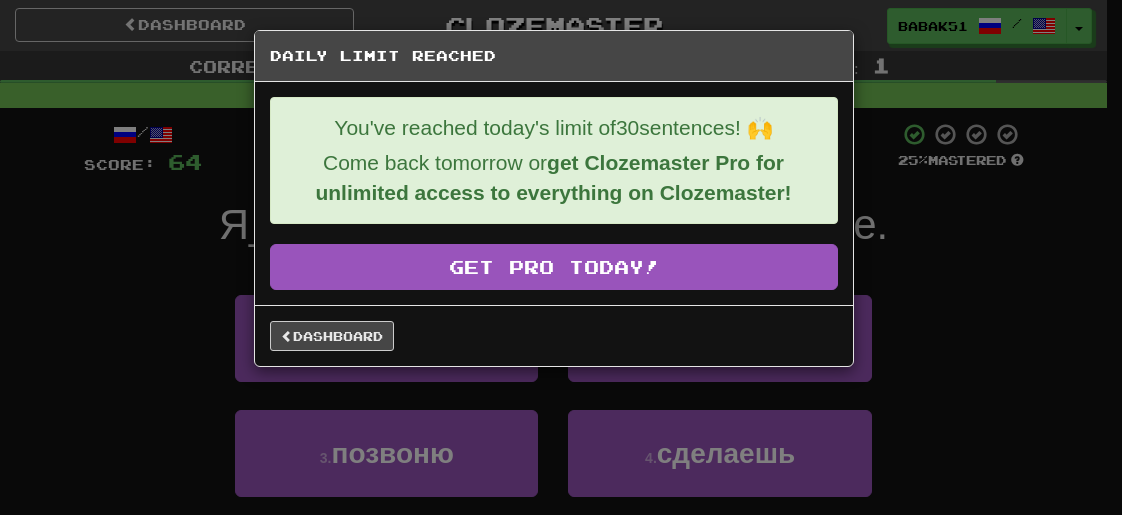 click on "Daily Limit Reached You've reached today's limit of  30  sentences! 🙌  Come back tomorrow or  get Clozemaster Pro for unlimited access to everything on Clozemaster! Get Pro Today! Dashboard" at bounding box center (561, 257) 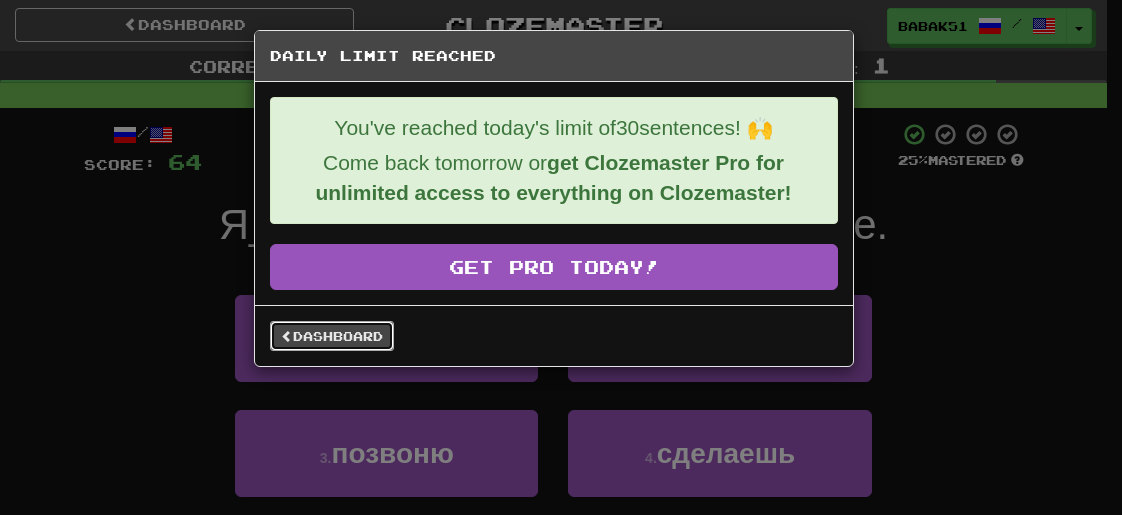 click on "Dashboard" at bounding box center (332, 336) 